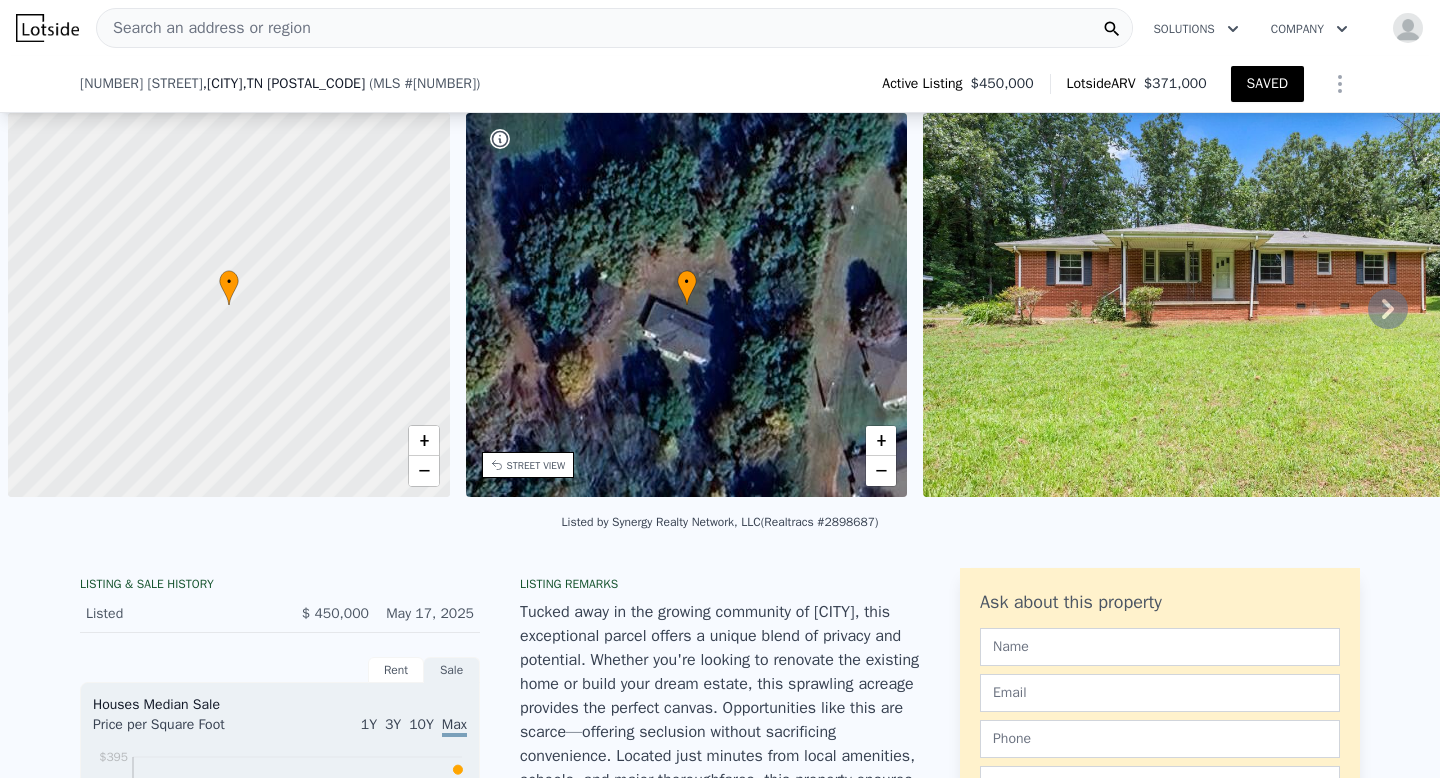 scroll, scrollTop: 0, scrollLeft: 0, axis: both 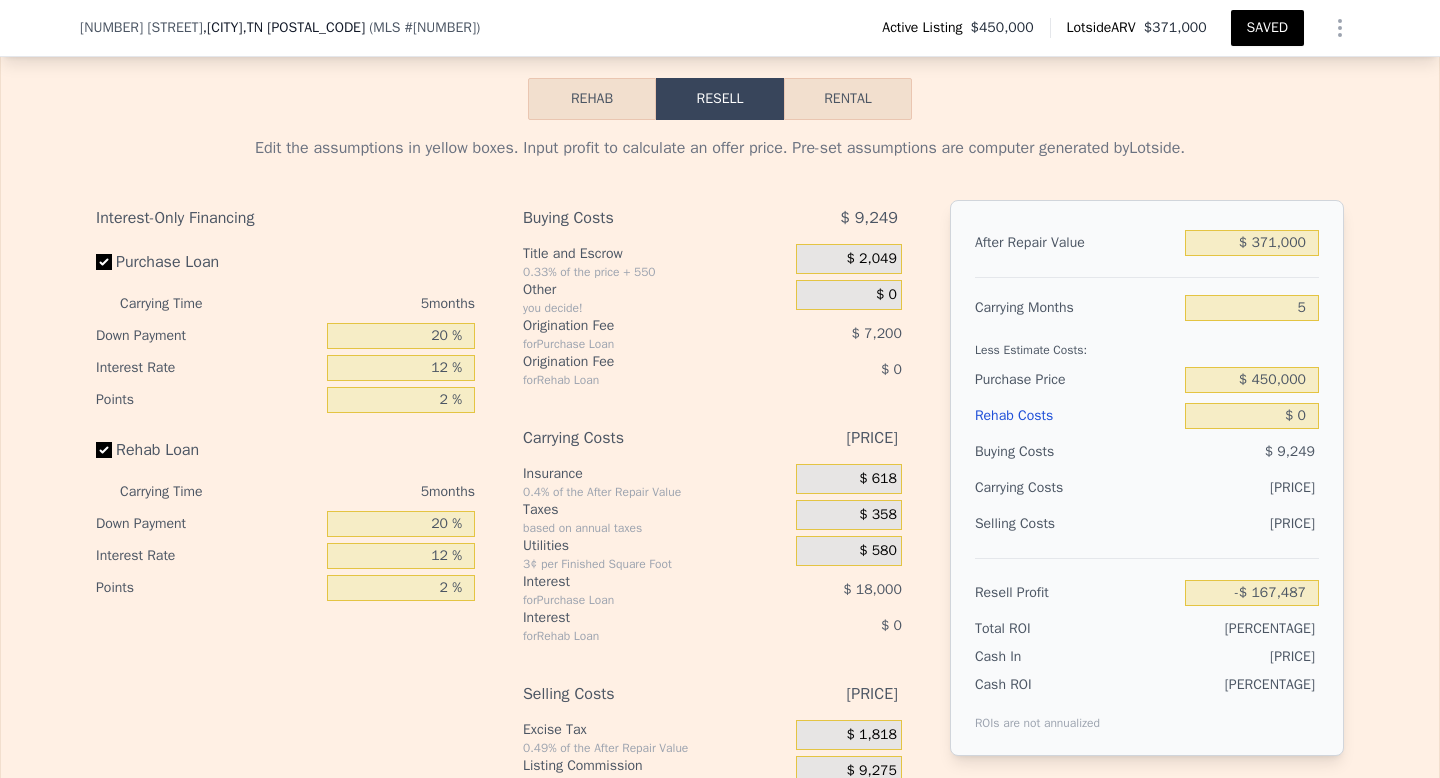 type on "5" 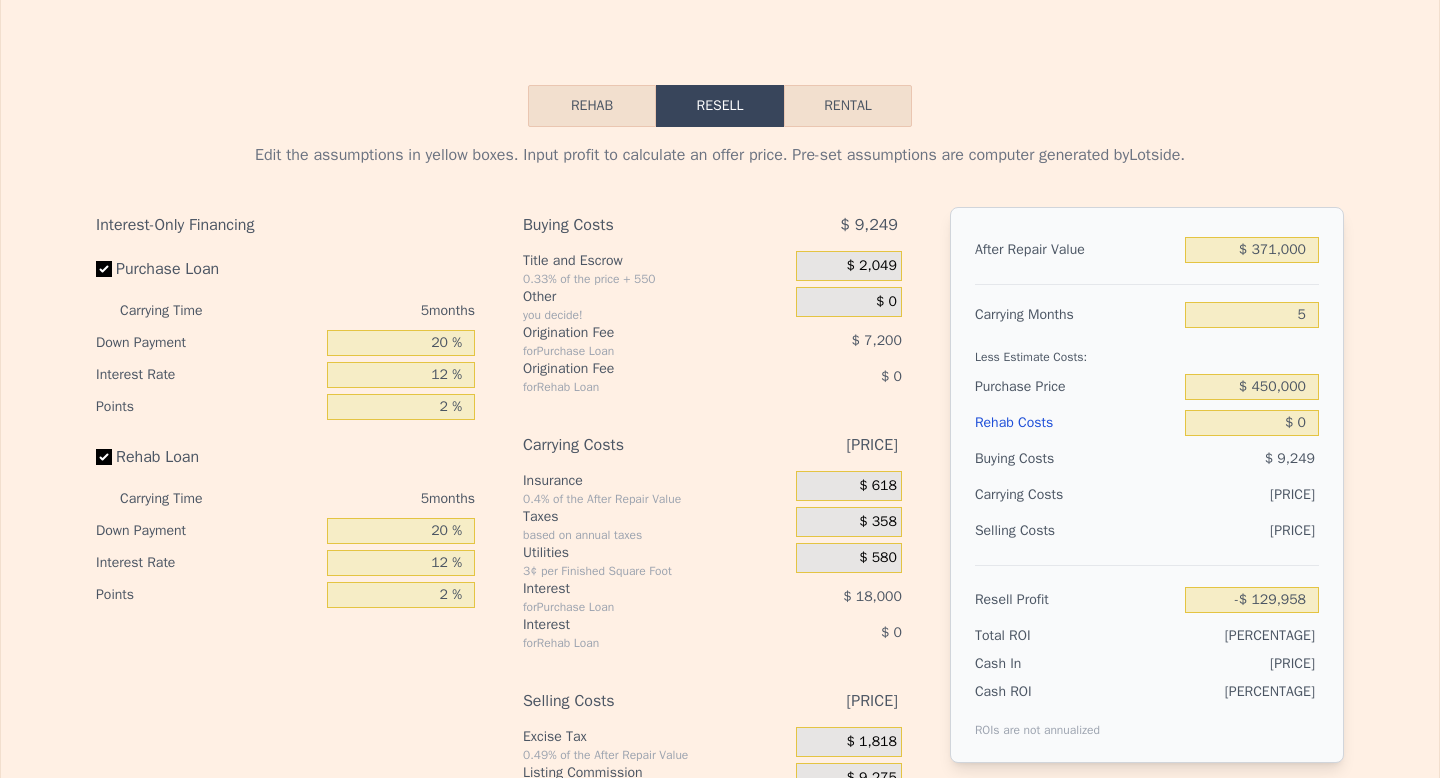 scroll, scrollTop: 0, scrollLeft: 0, axis: both 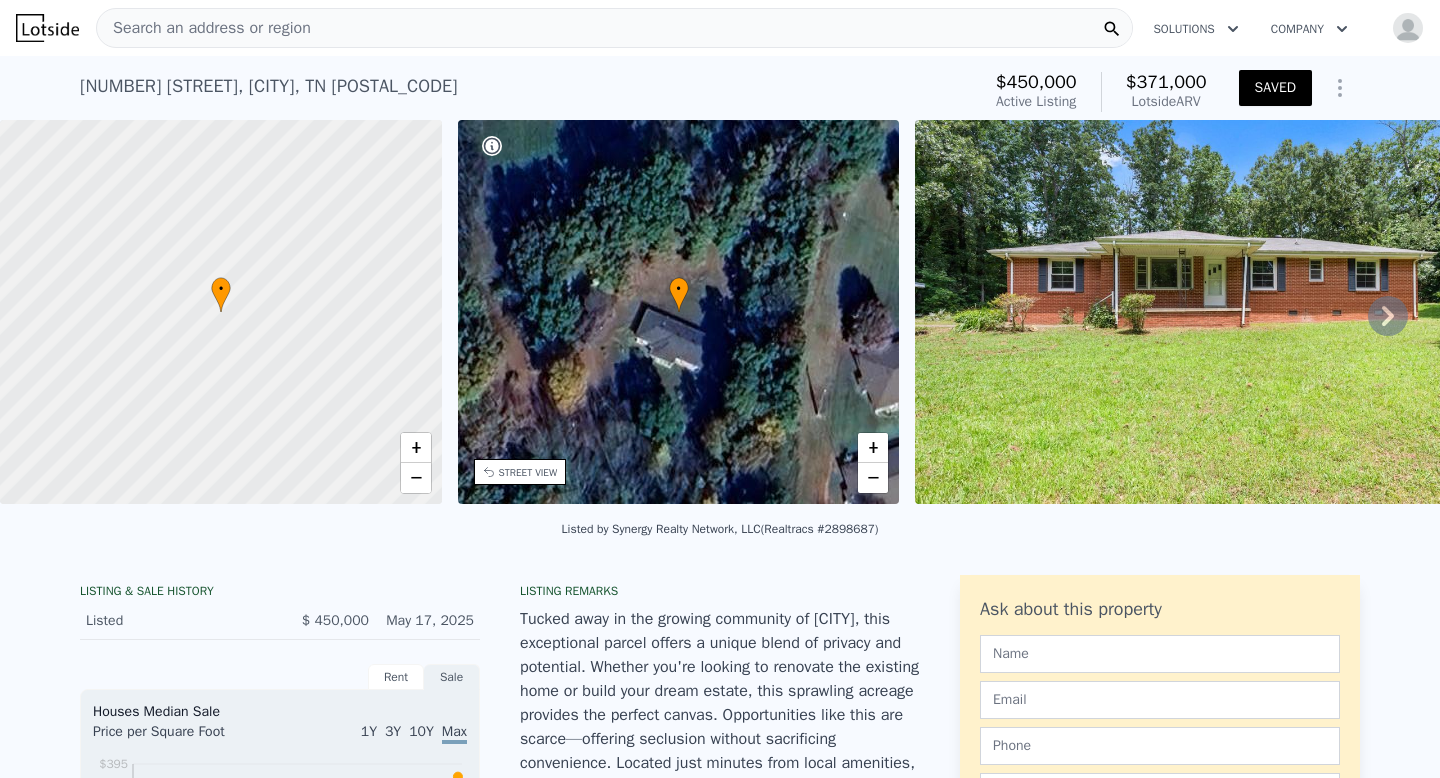 click at bounding box center (47, 28) 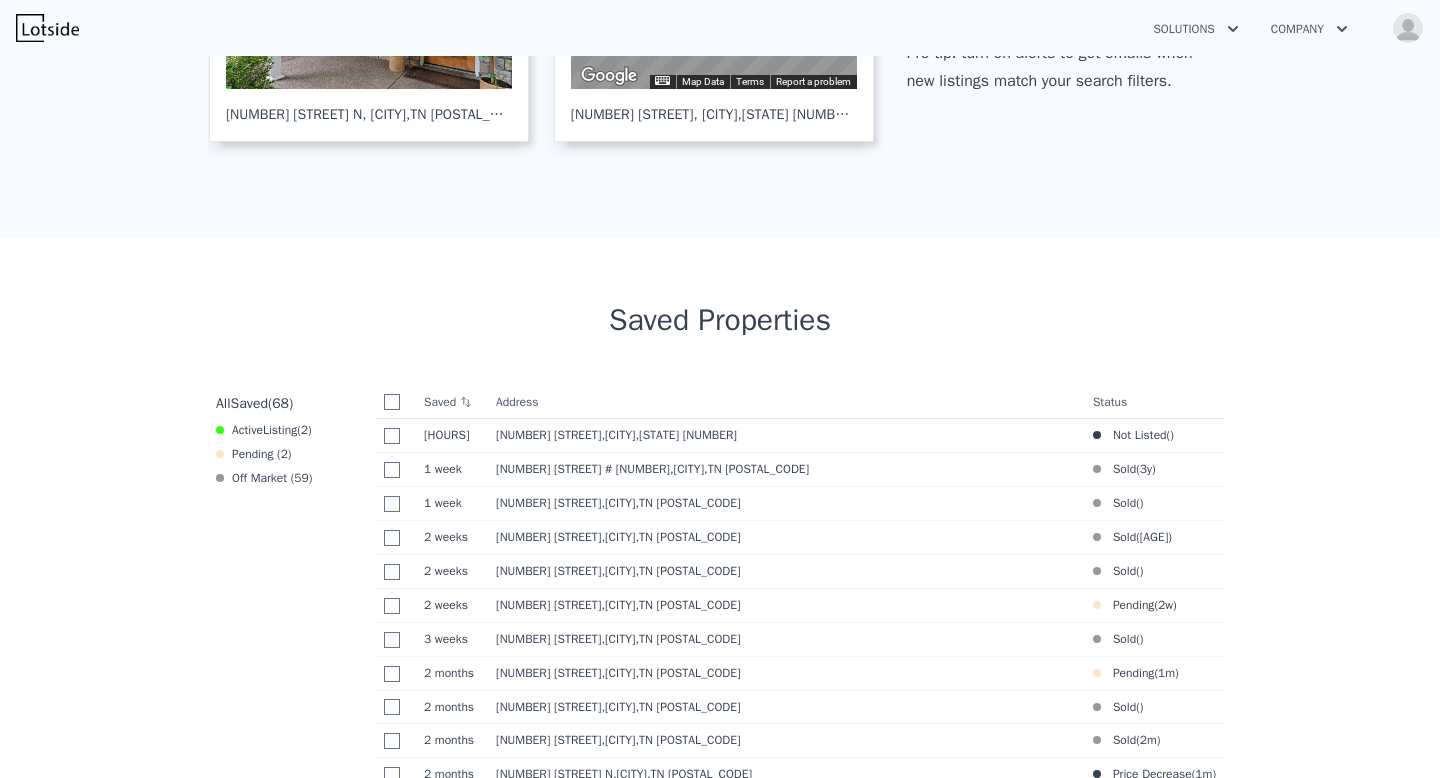 scroll, scrollTop: 582, scrollLeft: 0, axis: vertical 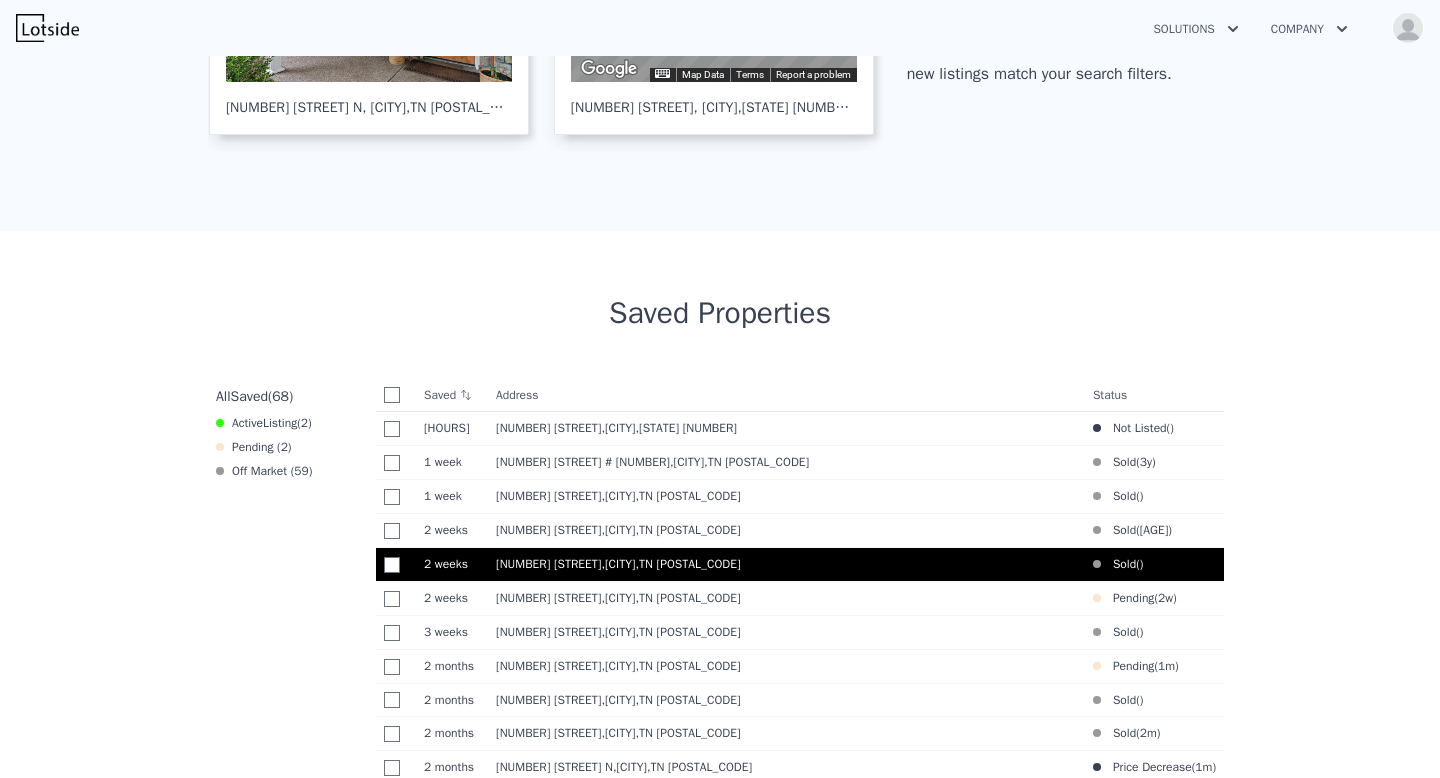 click on ", [CITY] , [STATE] [POSTAL_CODE]" at bounding box center [674, 564] 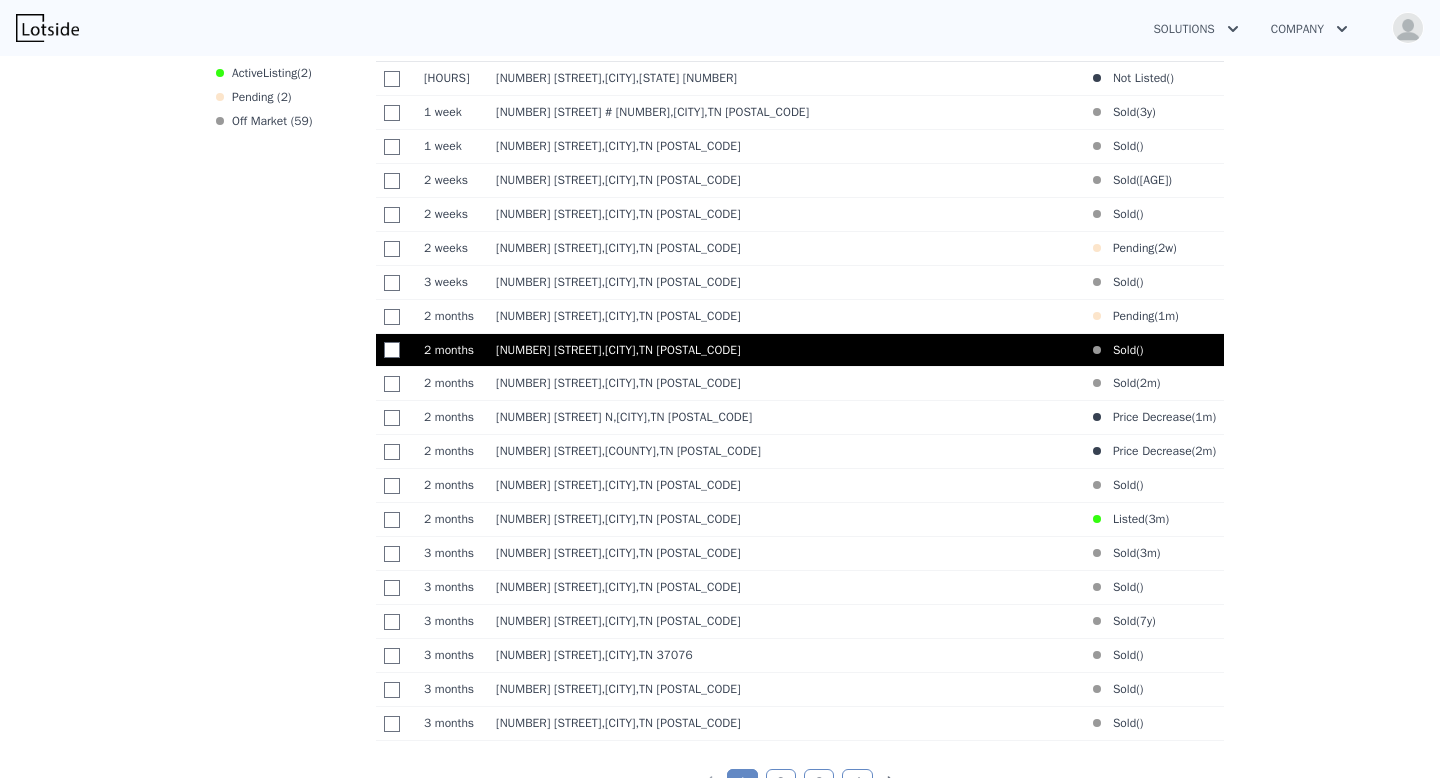 scroll, scrollTop: 958, scrollLeft: 0, axis: vertical 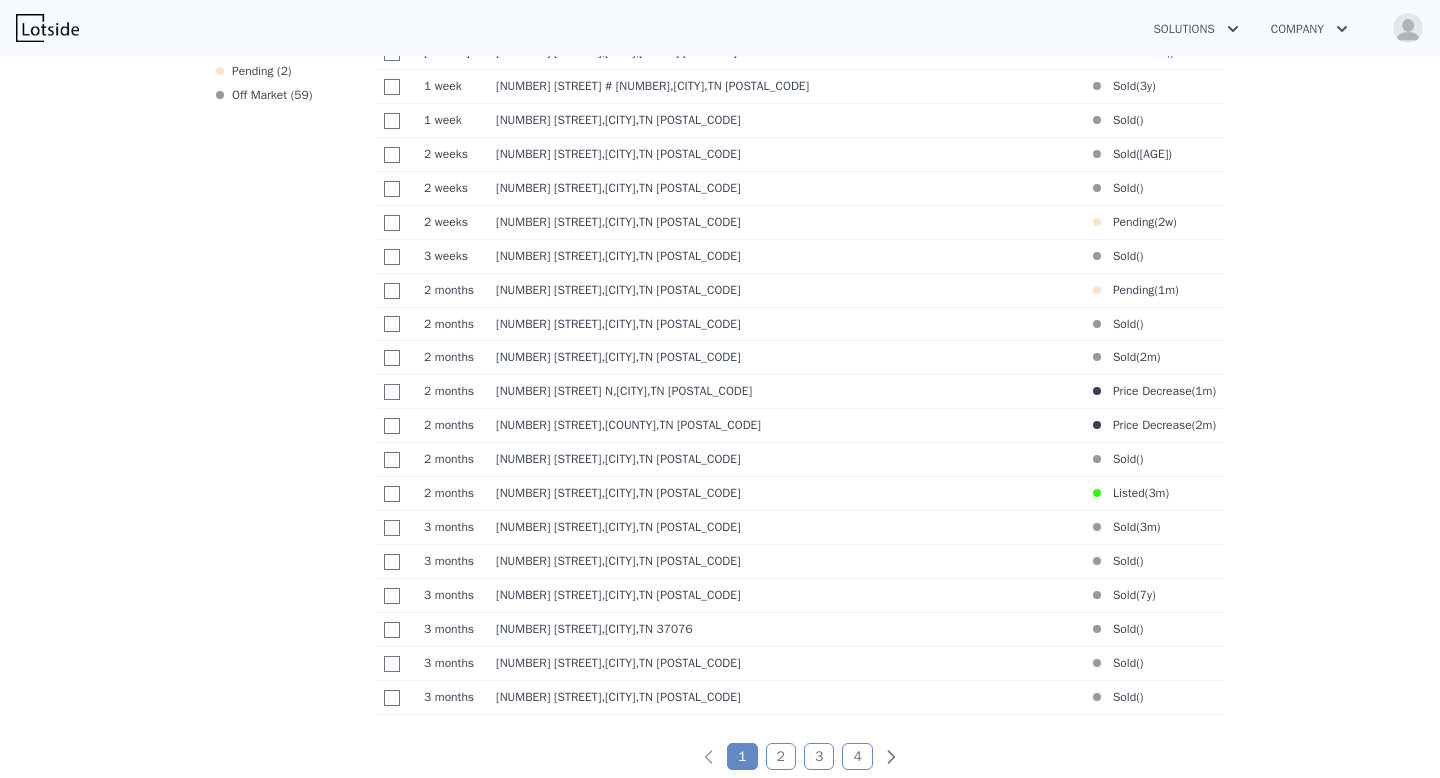 click on "2" at bounding box center (781, 756) 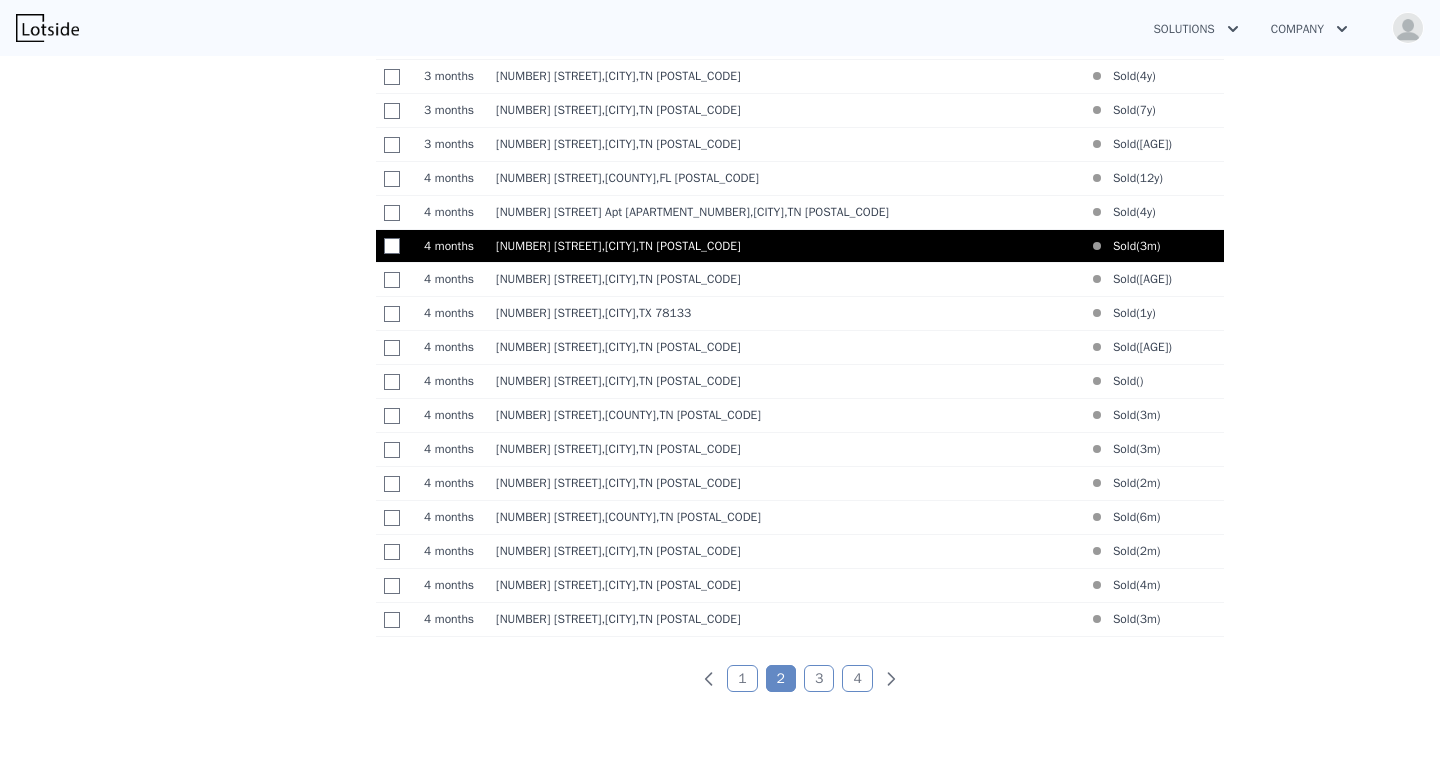scroll, scrollTop: 1044, scrollLeft: 0, axis: vertical 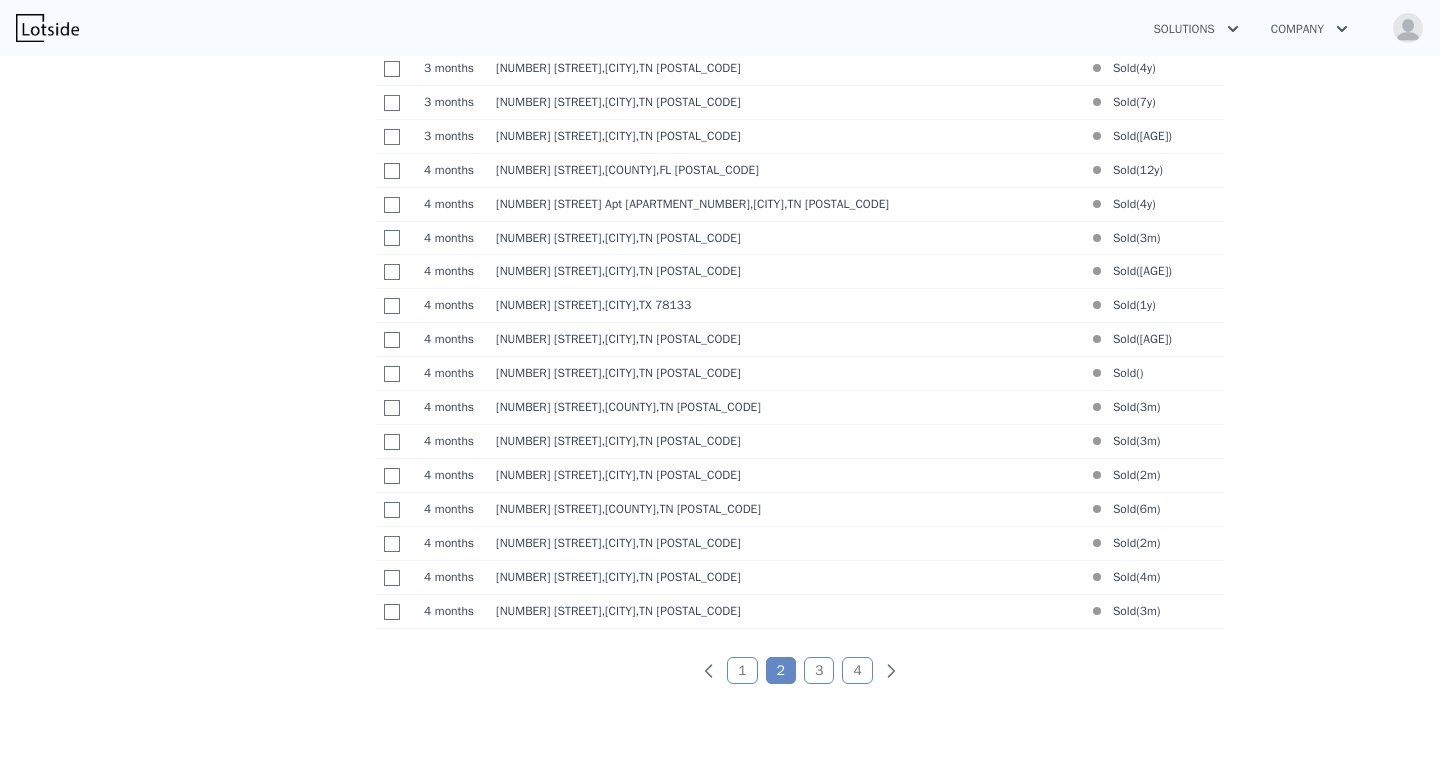 click on "1" at bounding box center [742, 670] 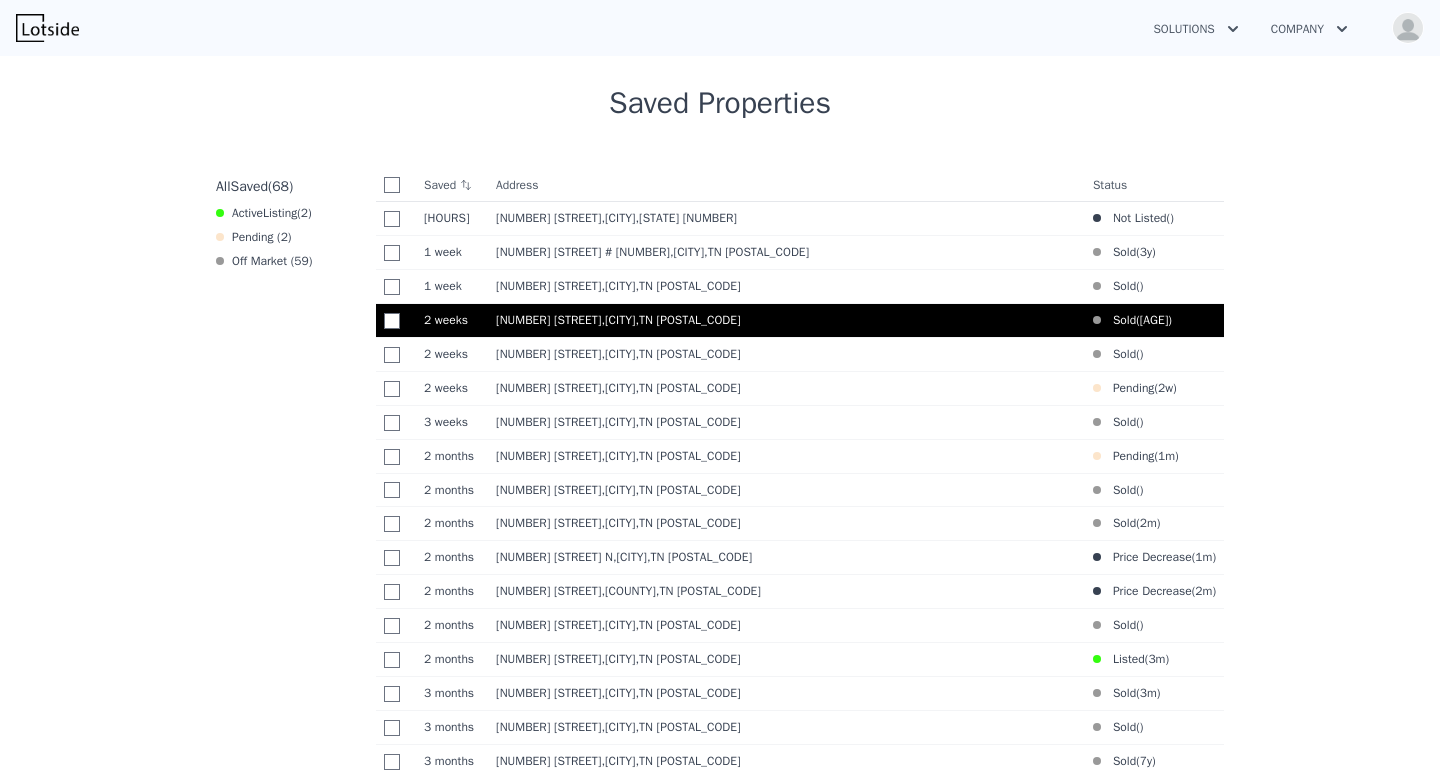 scroll, scrollTop: 765, scrollLeft: 0, axis: vertical 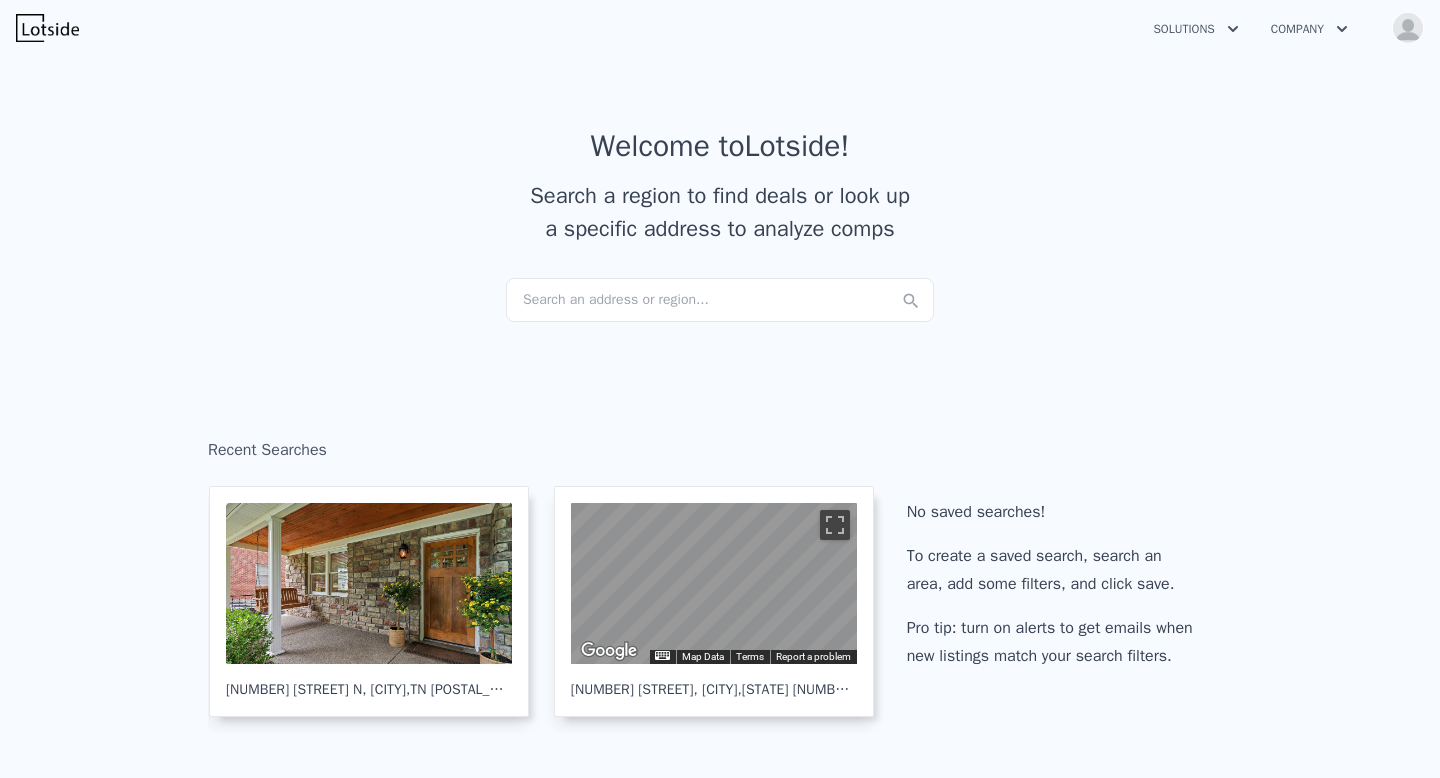click on "Search an address or region..." at bounding box center [720, 300] 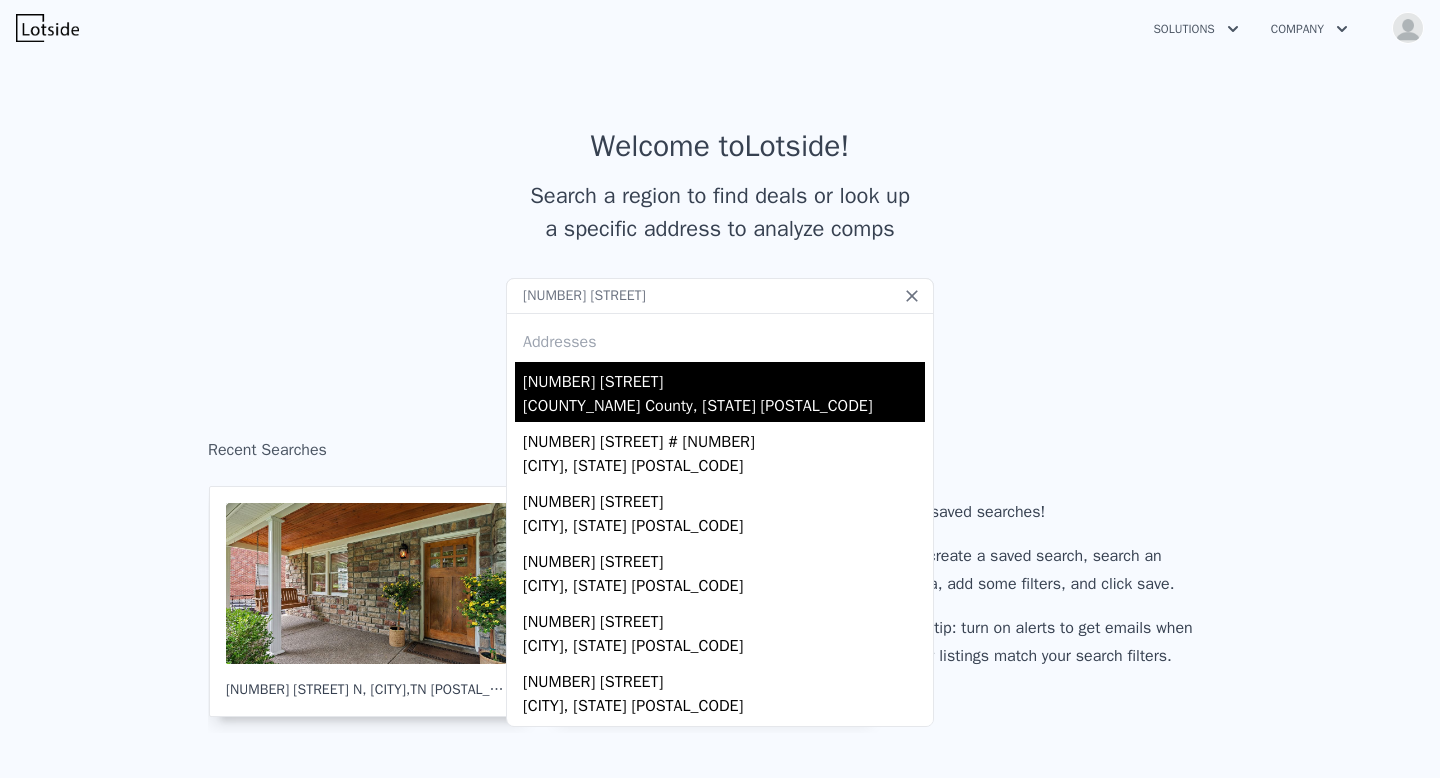 type on "[NUMBER] [STREET]" 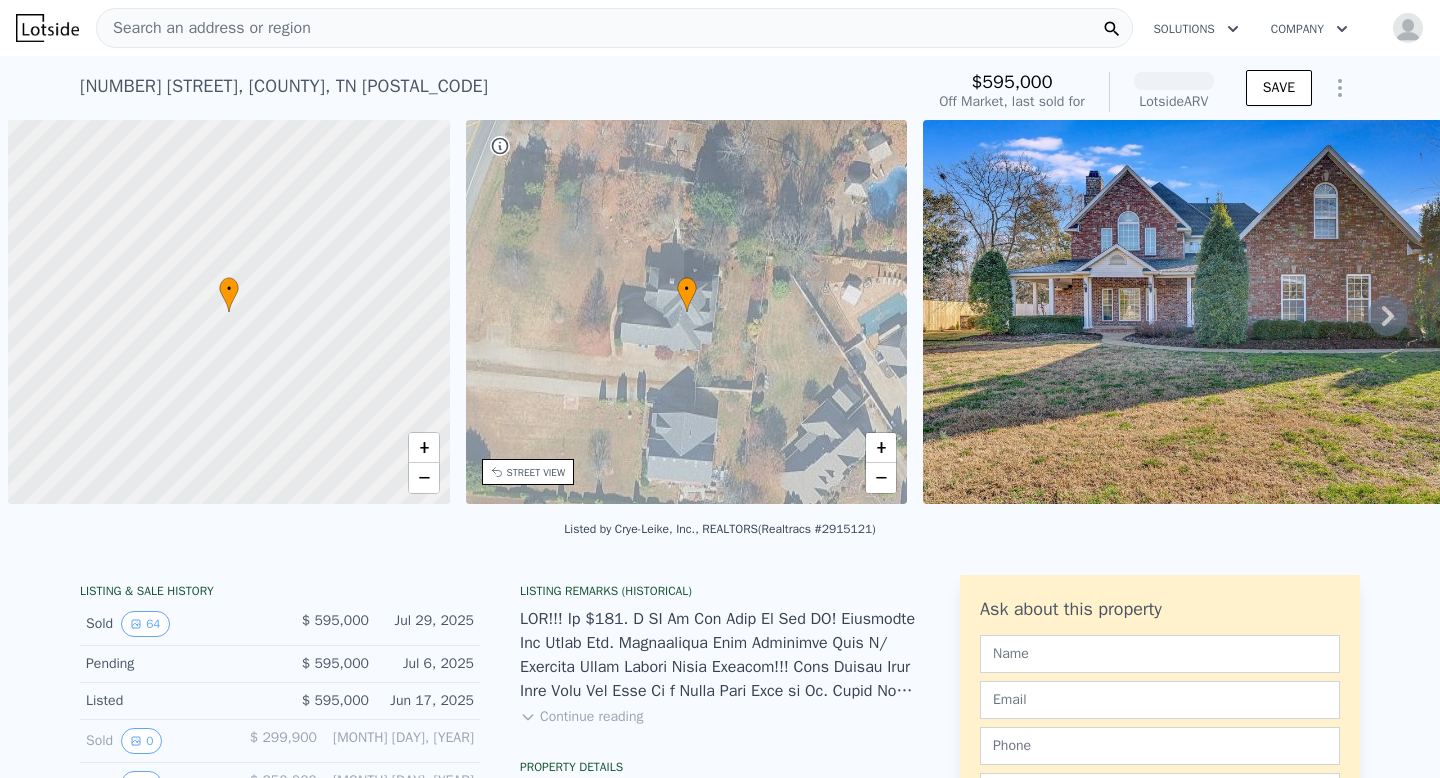 scroll, scrollTop: 0, scrollLeft: 8, axis: horizontal 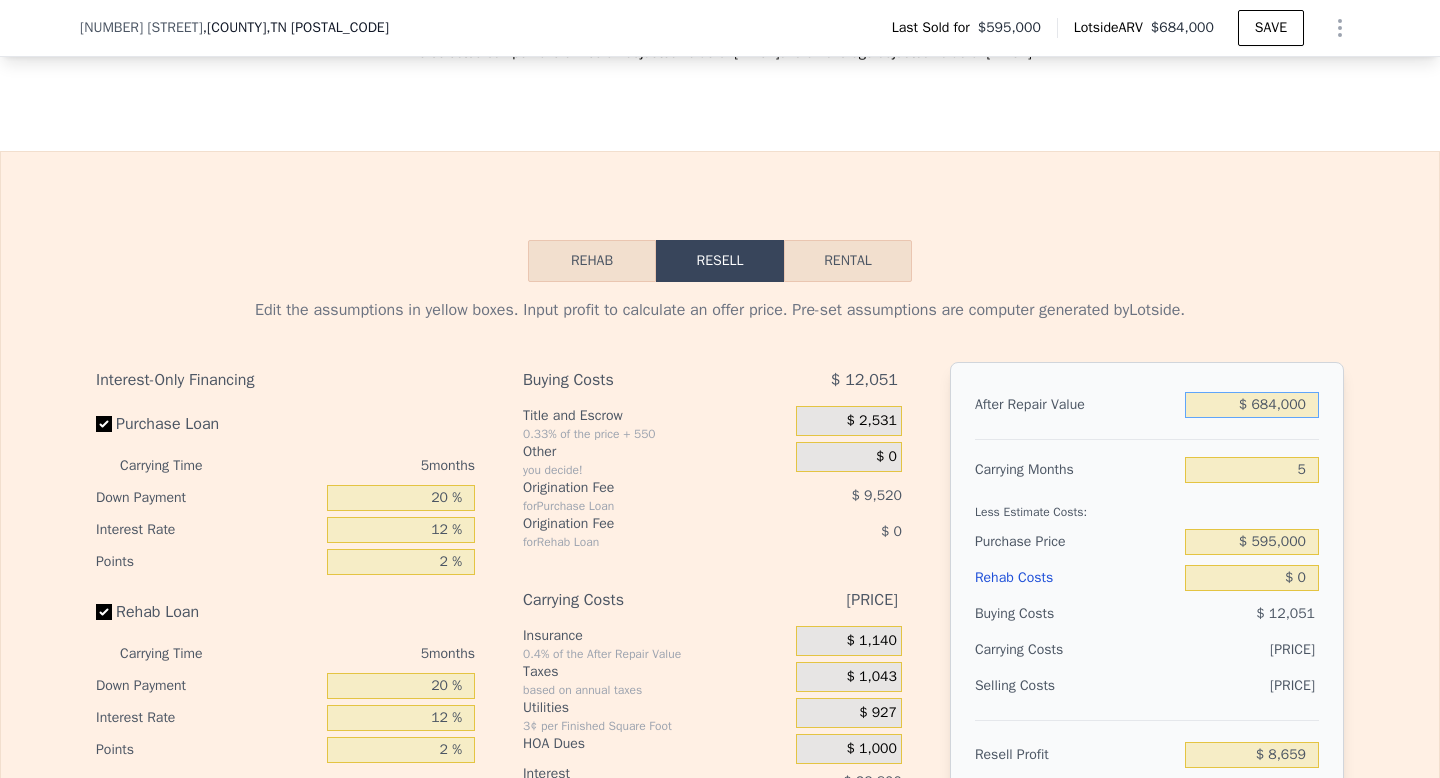 click on "$ 684,000" at bounding box center (1252, 405) 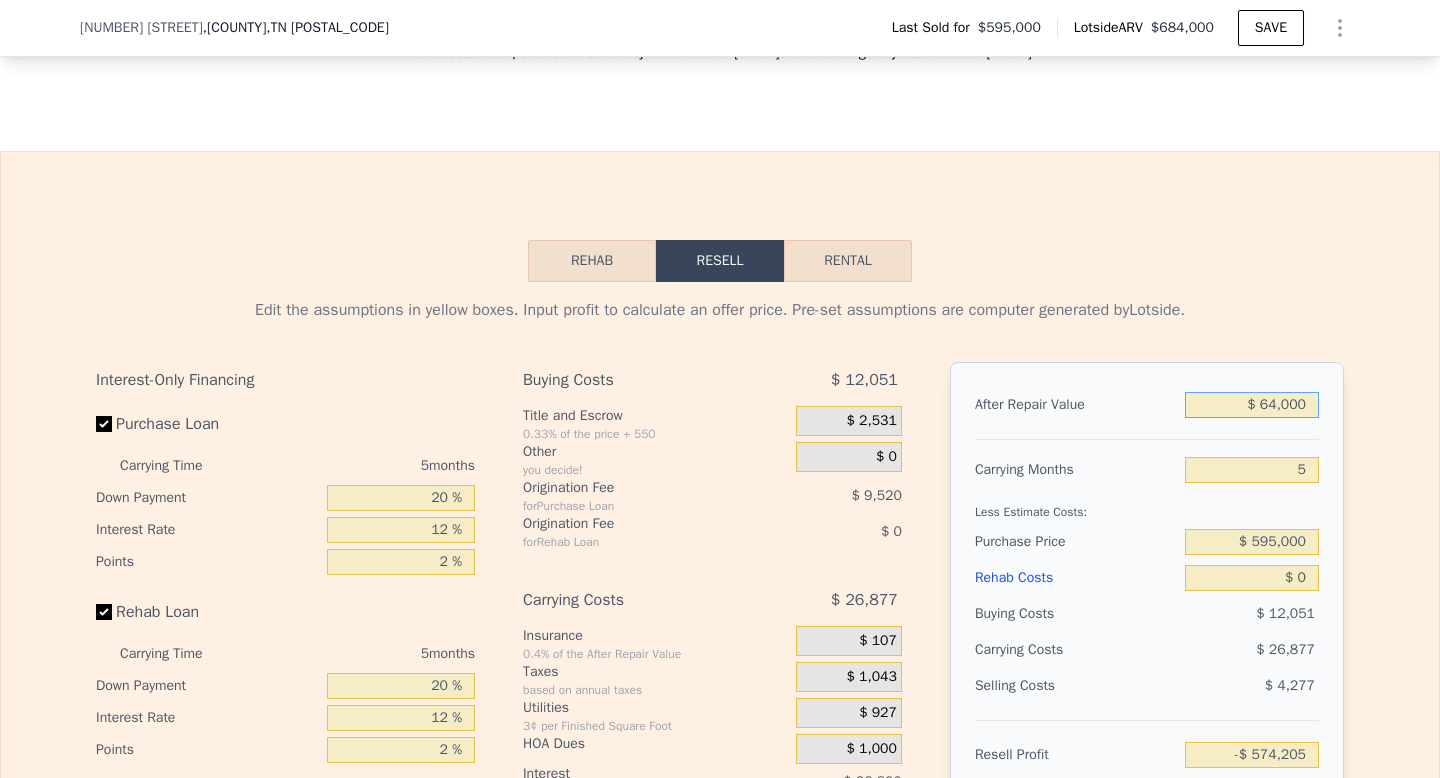 type on "-$ 574,205" 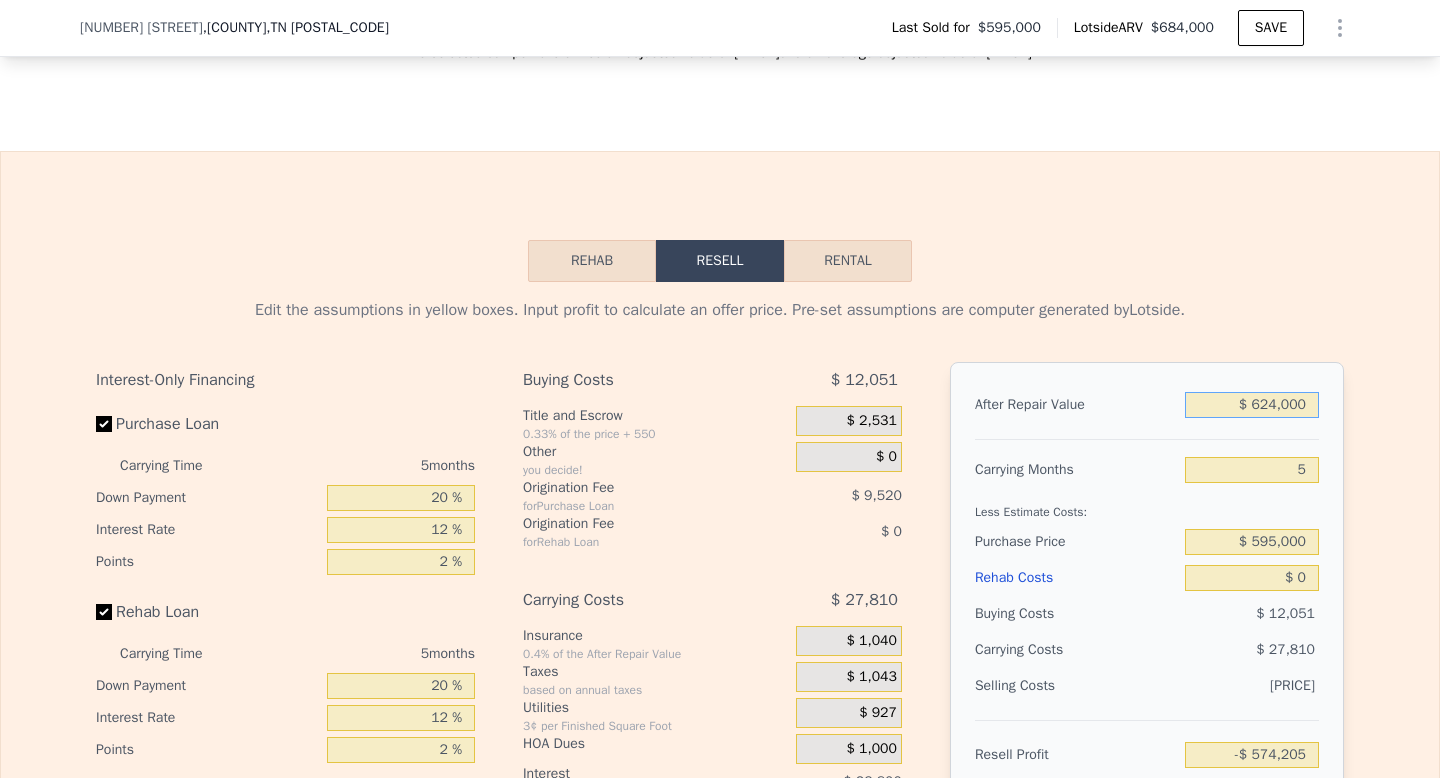 type on "-$ 47,747" 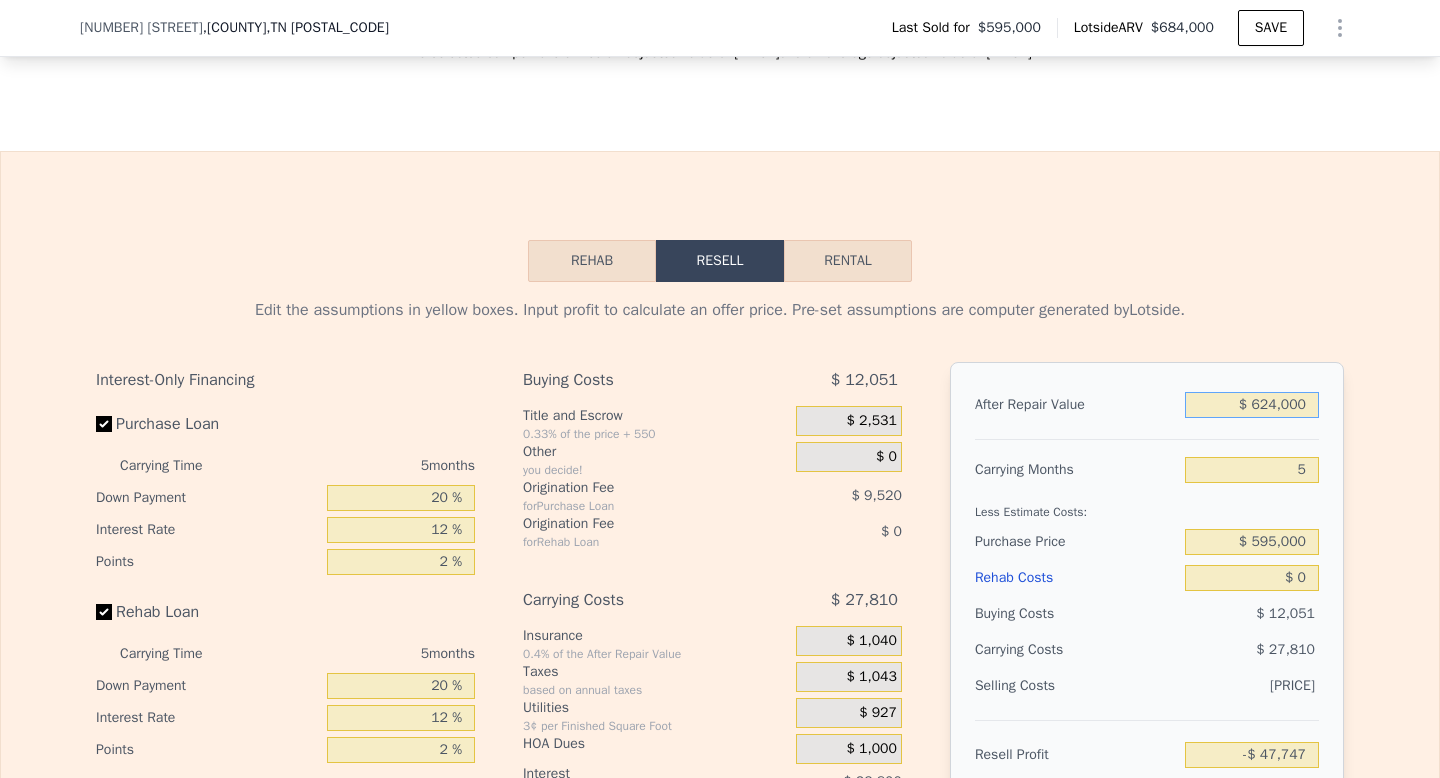 click on "Rehab" at bounding box center (592, 261) 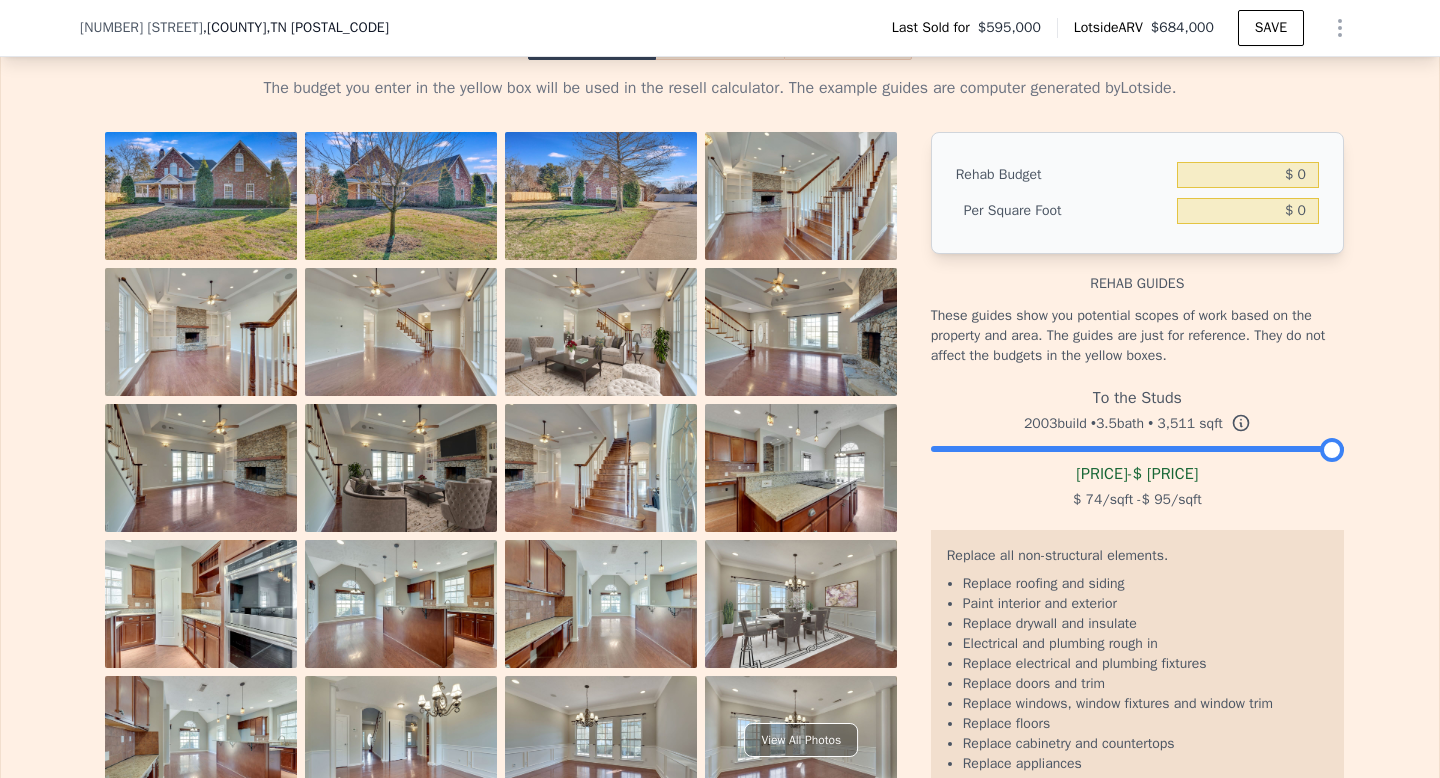 scroll, scrollTop: 3196, scrollLeft: 0, axis: vertical 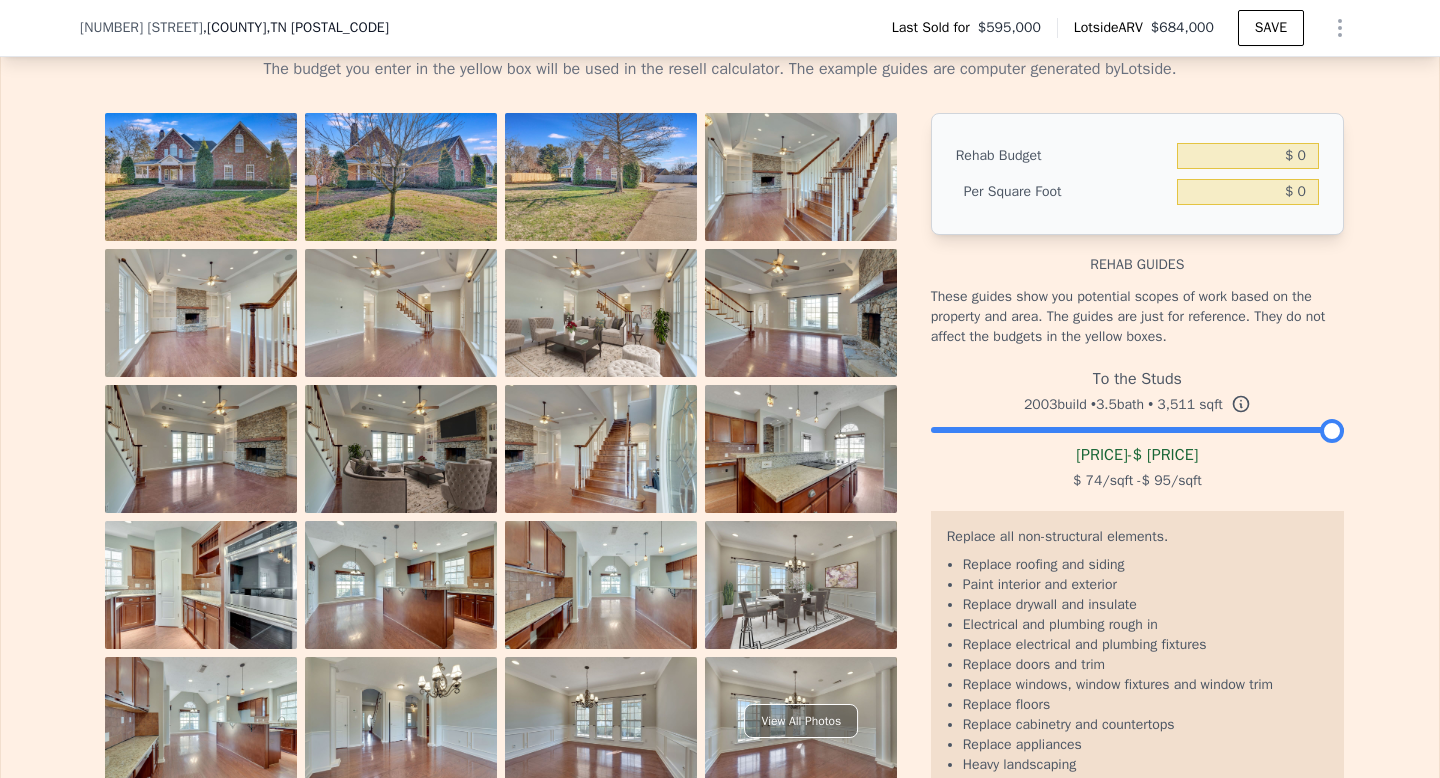 click on "To the Studs [YEAR] build • 3.5 bath • 3,511 sqft $ [PRICE] - $ [PRICE] $ [PRICE] /sqft - $ [PRICE] /sqft" at bounding box center [1137, 427] 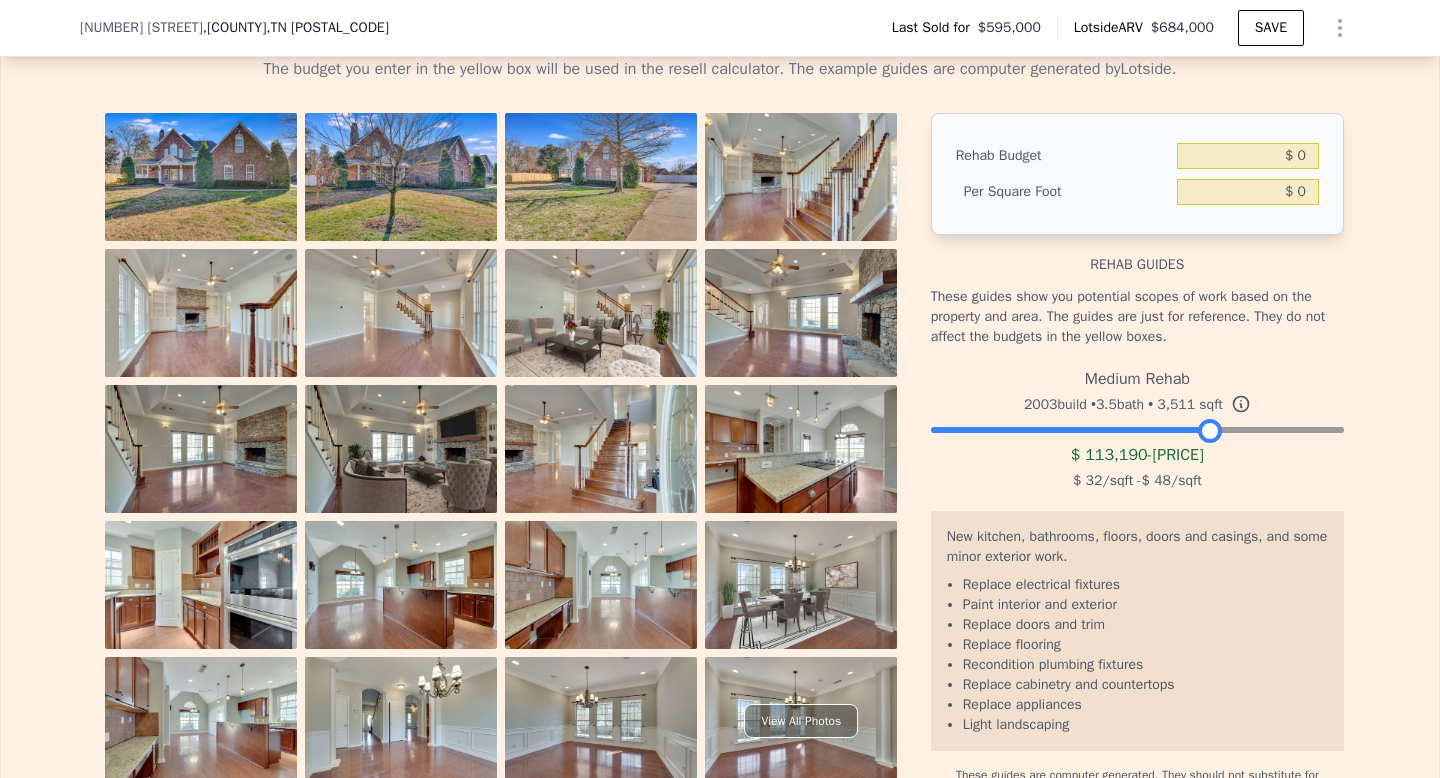 drag, startPoint x: 1322, startPoint y: 465, endPoint x: 798, endPoint y: 475, distance: 524.0954 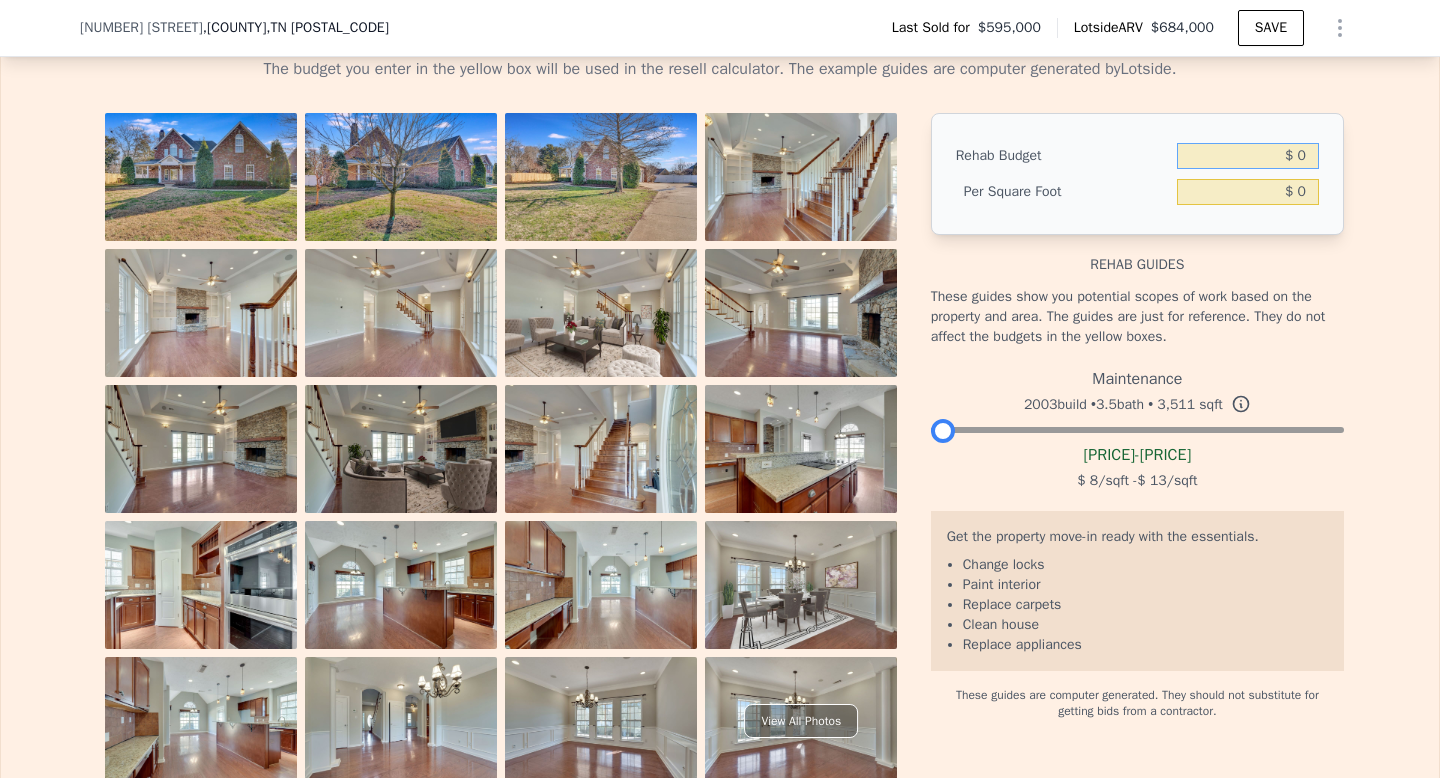 click on "$ 0" at bounding box center (1248, 156) 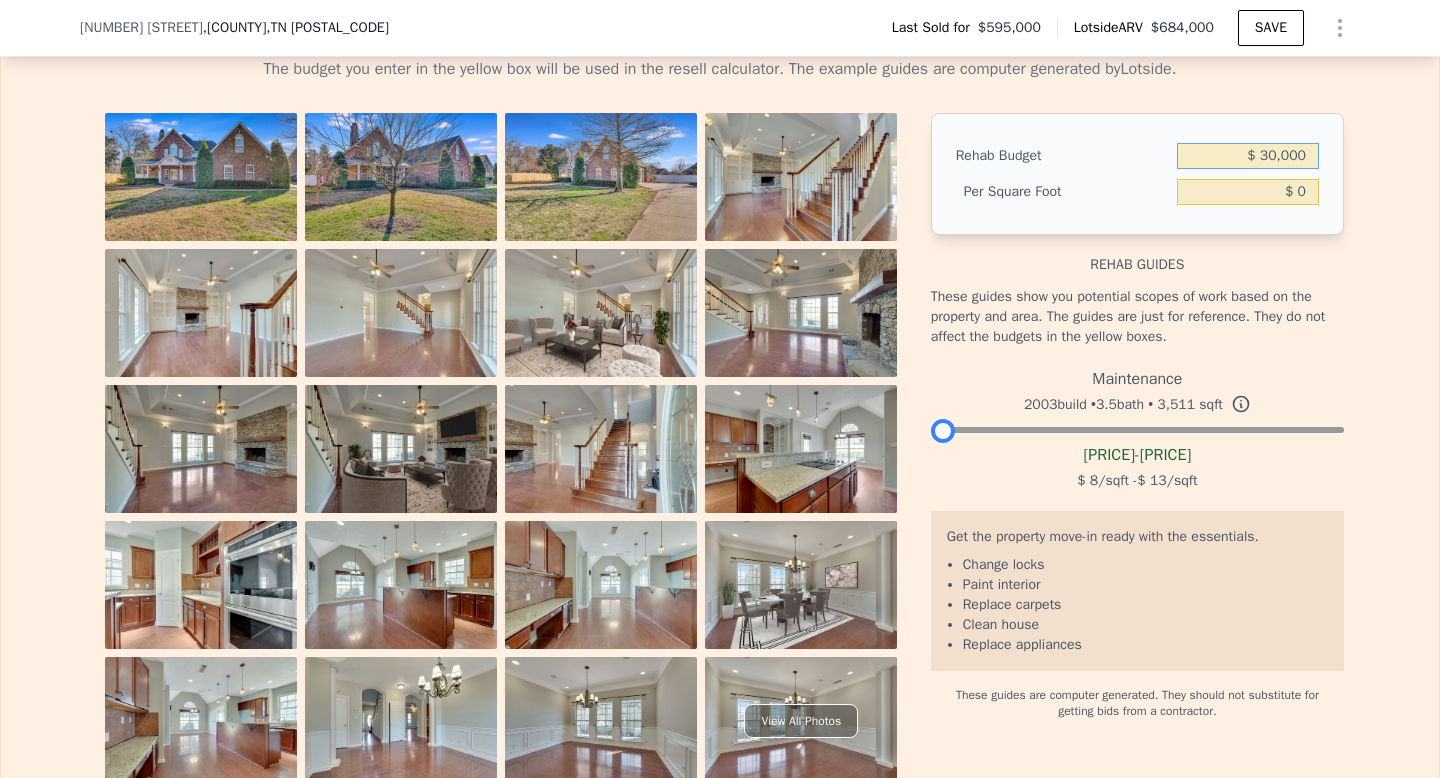 type on "$ 30,000" 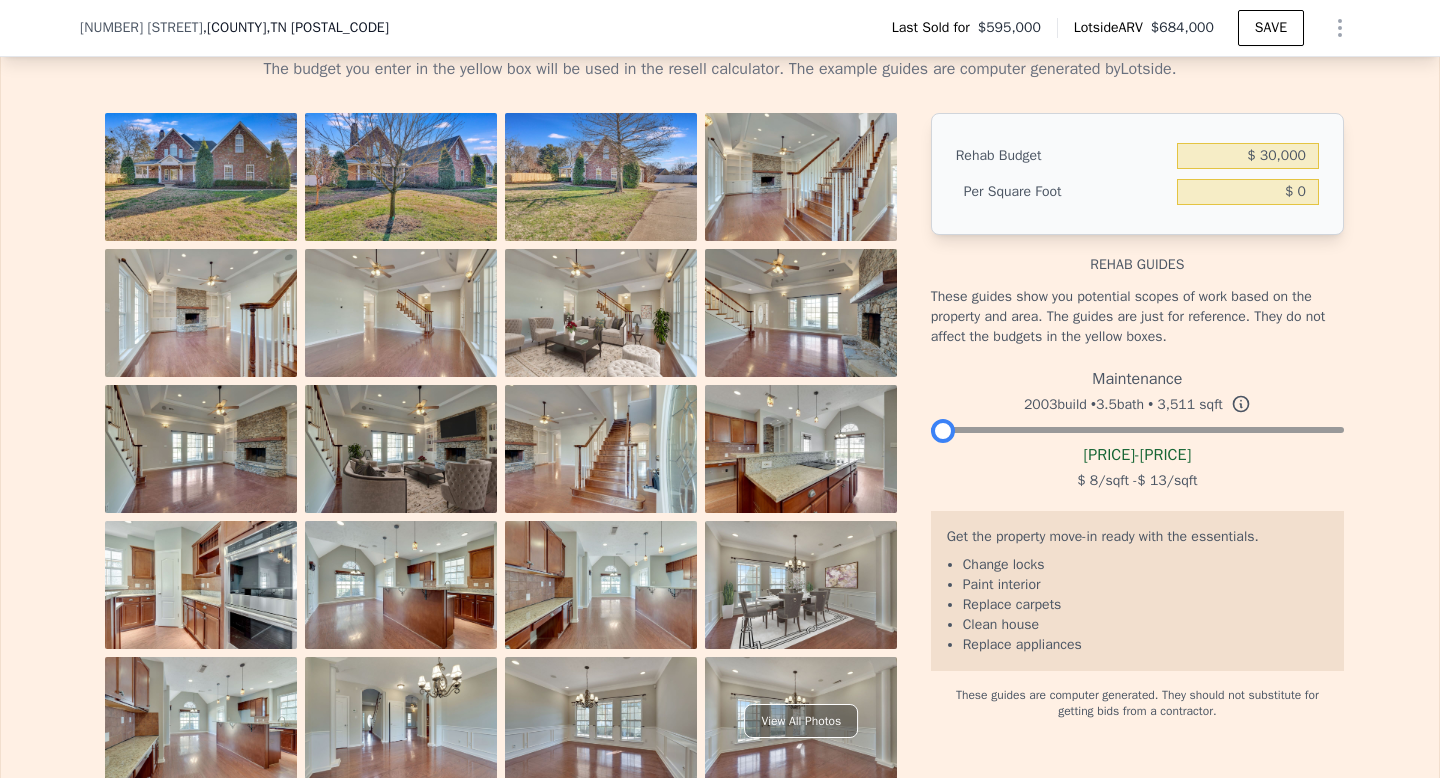 click on "Maintenance [YEAR] build • [NUMBER] bath • [SQFT] $ [PRICE]  -  $ [PRICE] $ [PRICE] /sqft -  $ [PRICE] /sqft Get the property move-in ready with the essentials. Change locks Paint interior Replace carpets Clean house Replace appliances These guides are computer generated. They should not substitute for getting bids from a contractor." at bounding box center [720, 413] 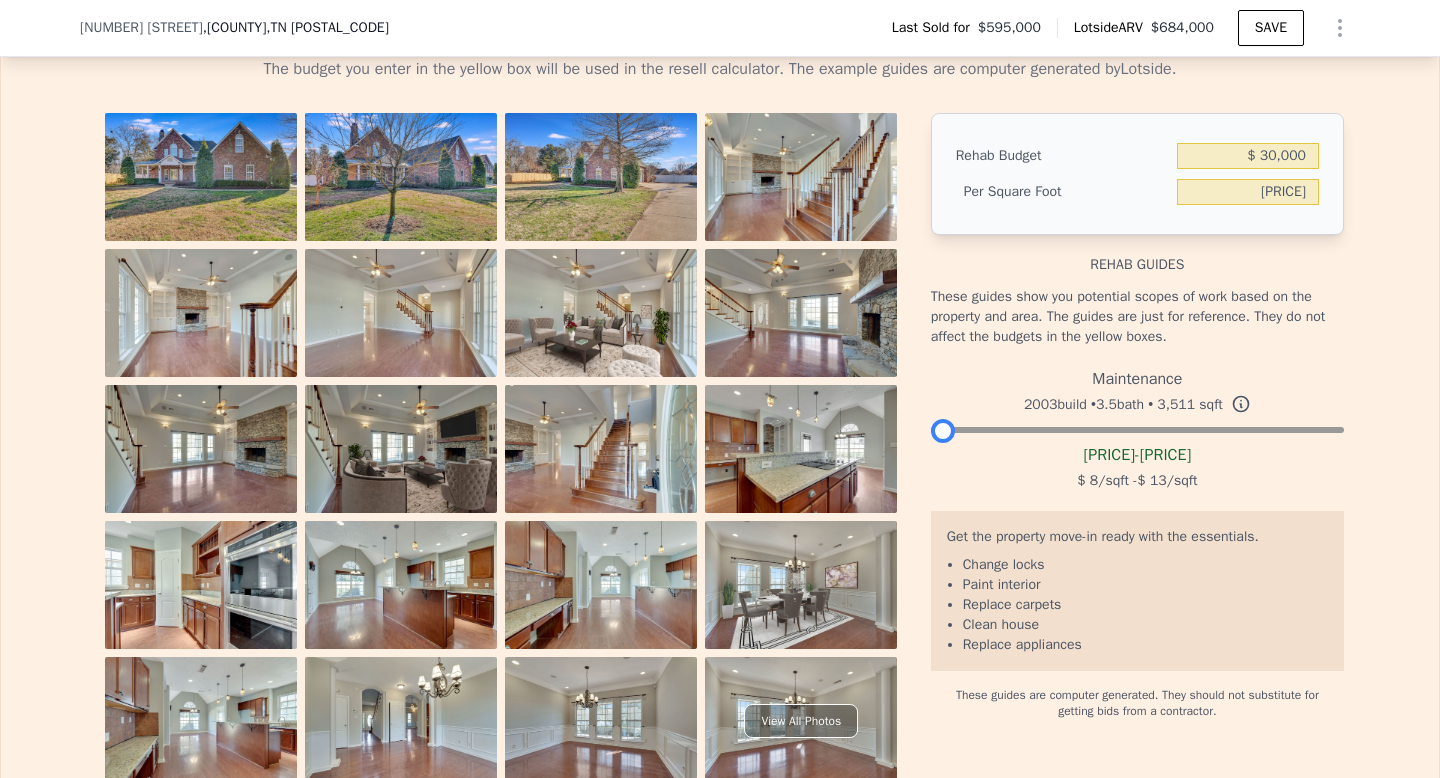 type on "[PRICE]" 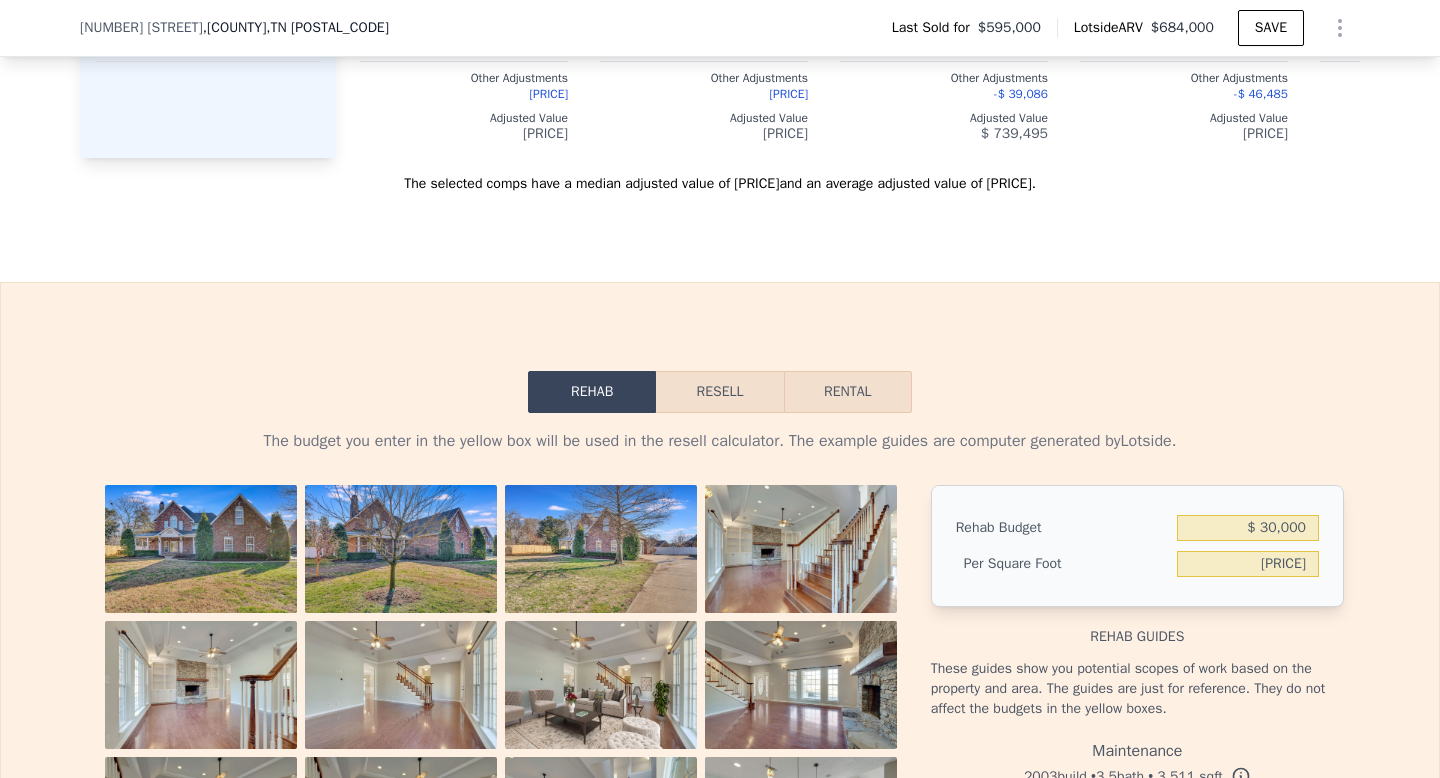 scroll, scrollTop: 2822, scrollLeft: 0, axis: vertical 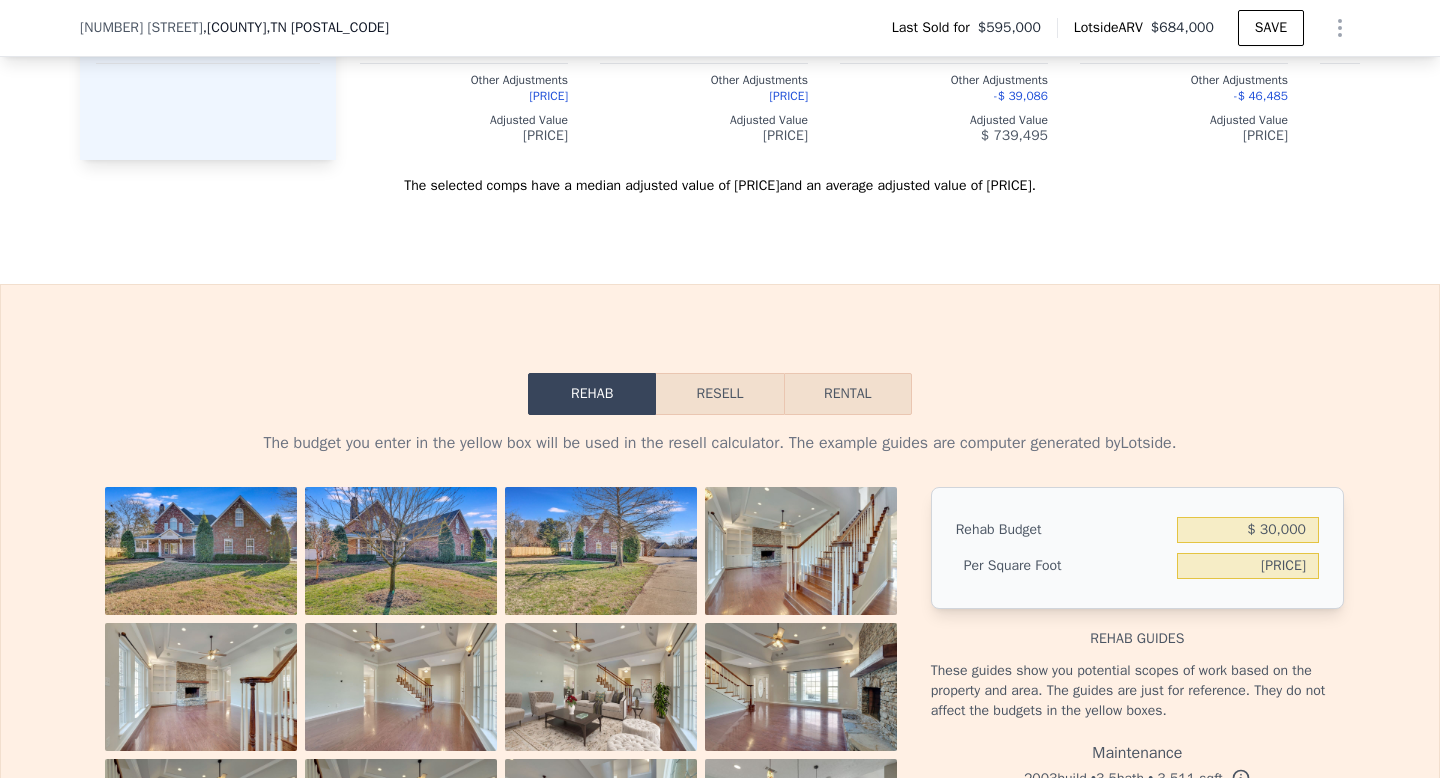 click on "Resell" at bounding box center (719, 394) 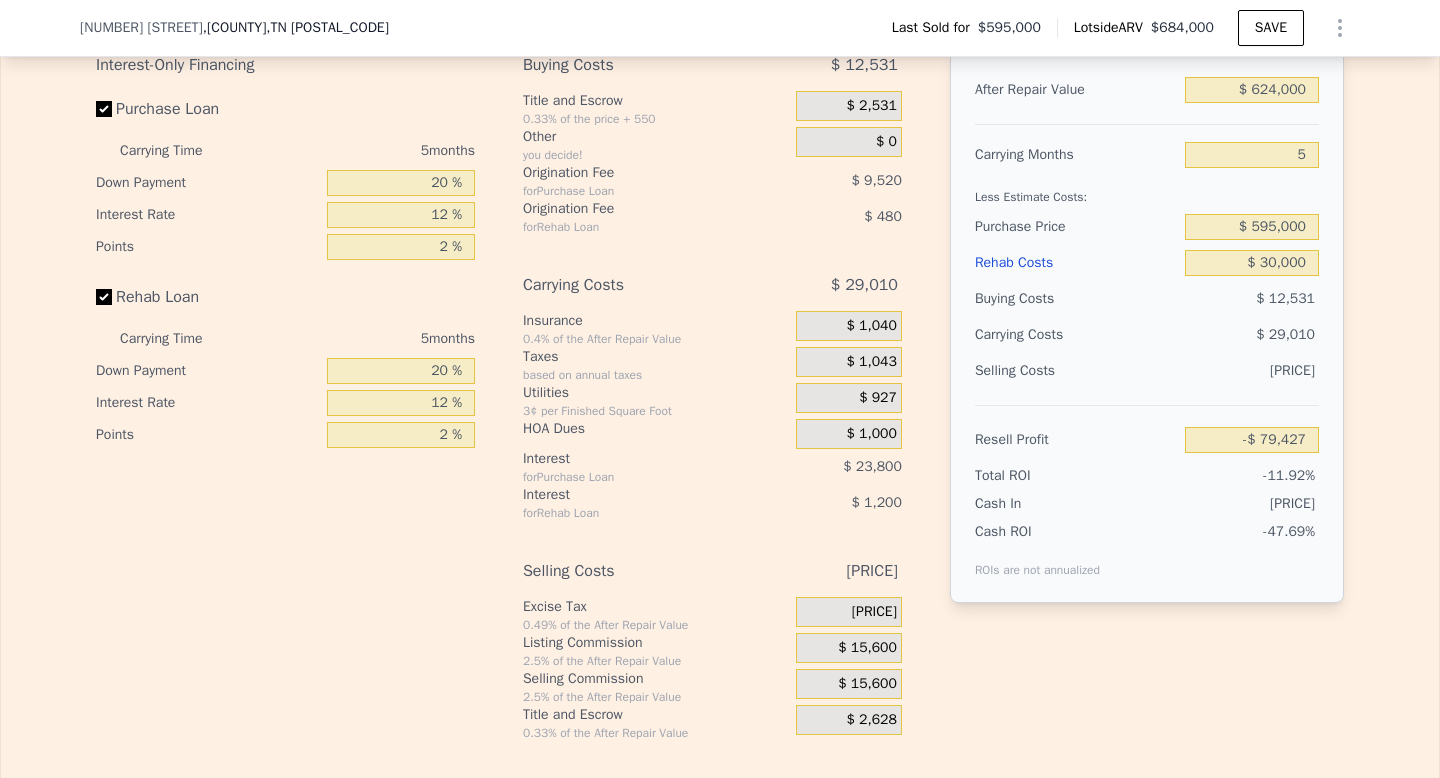 scroll, scrollTop: 3273, scrollLeft: 0, axis: vertical 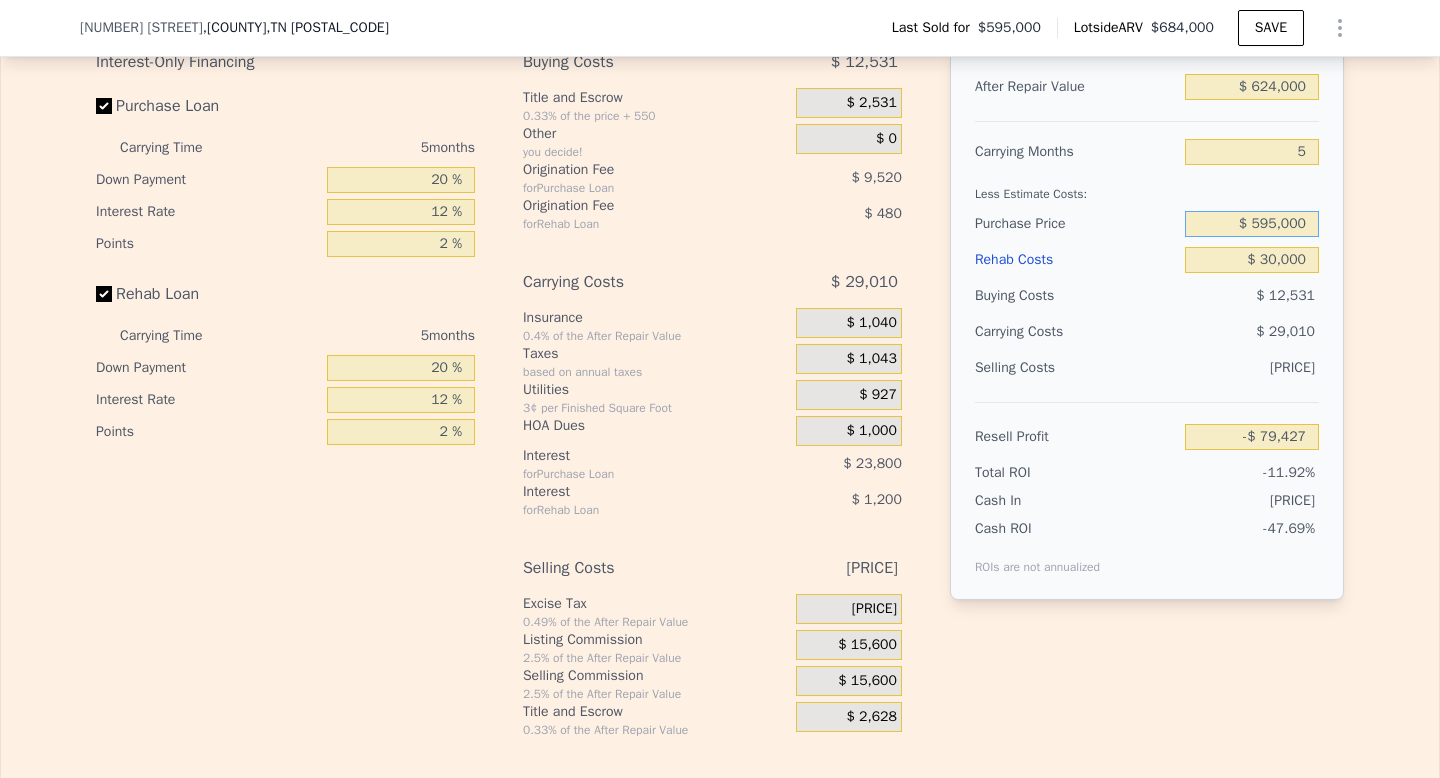 click on "$ 595,000" at bounding box center [1252, 224] 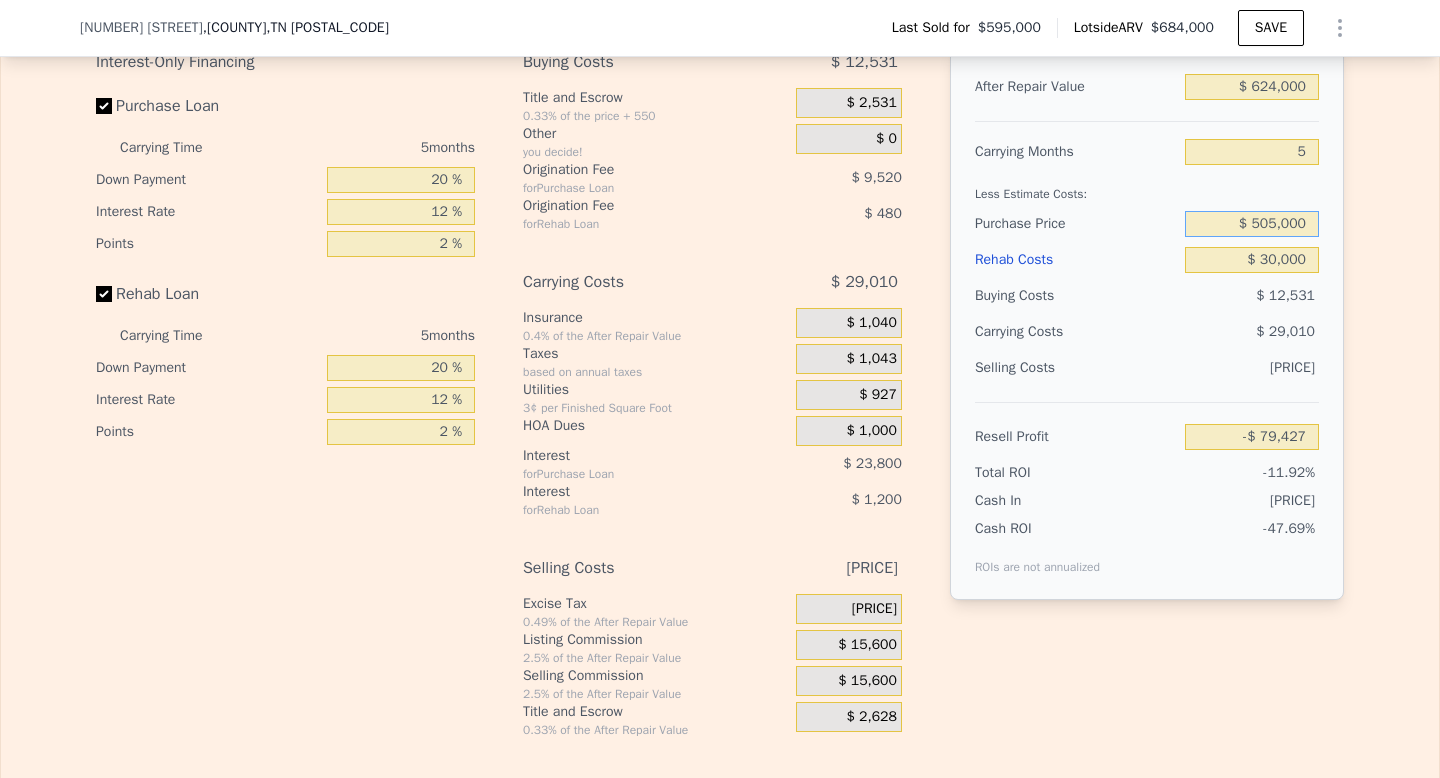 type on "$ 505,000" 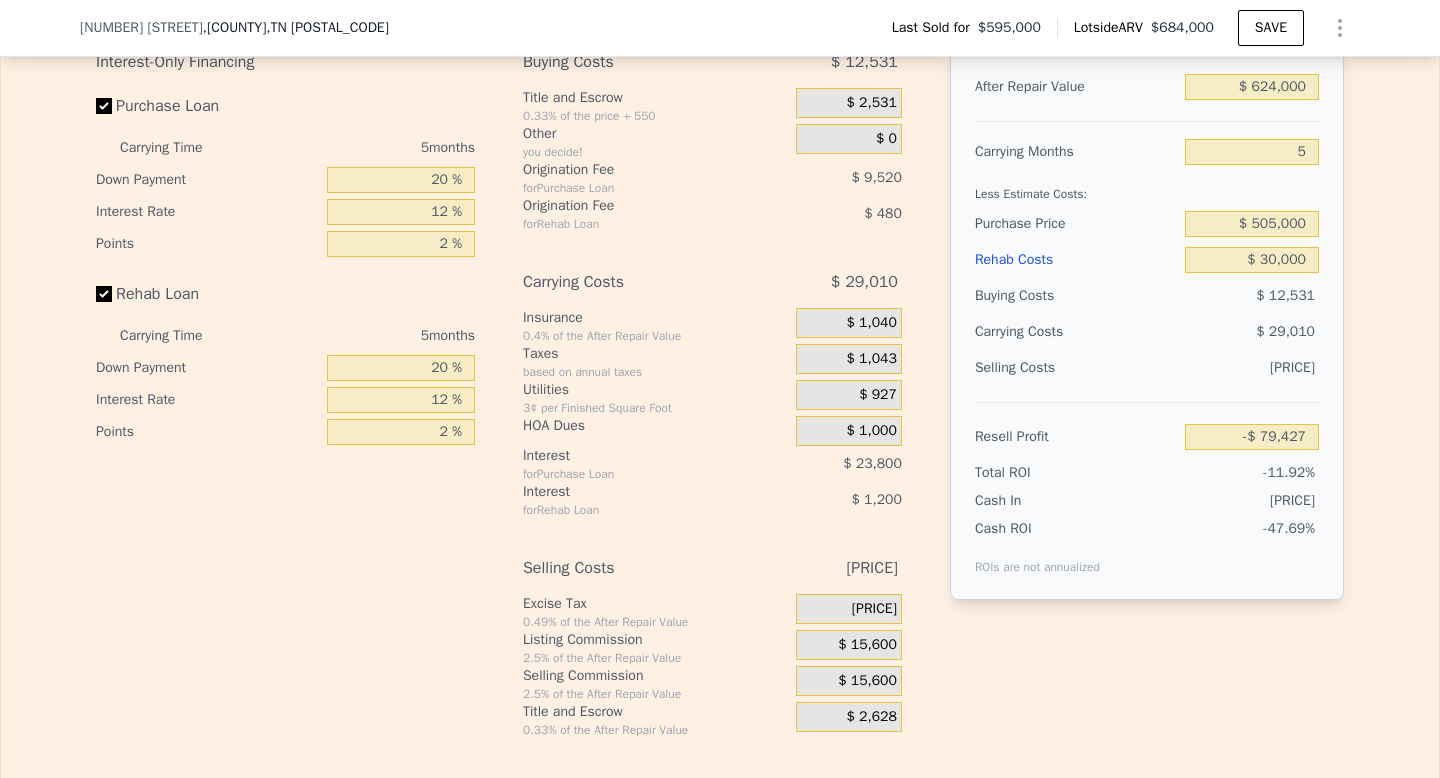 click on "Selling Costs" at bounding box center (1076, 368) 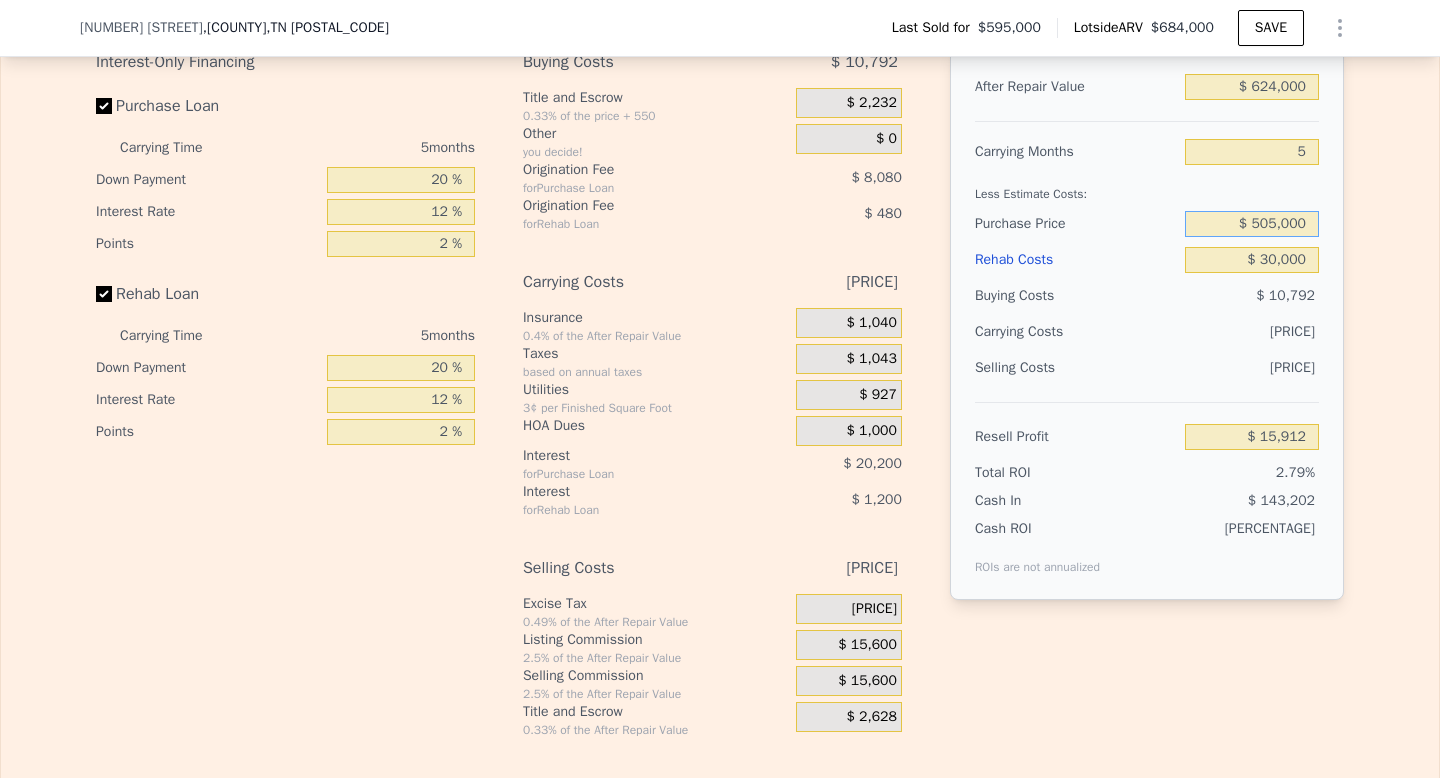 drag, startPoint x: 1269, startPoint y: 257, endPoint x: 1240, endPoint y: 257, distance: 29 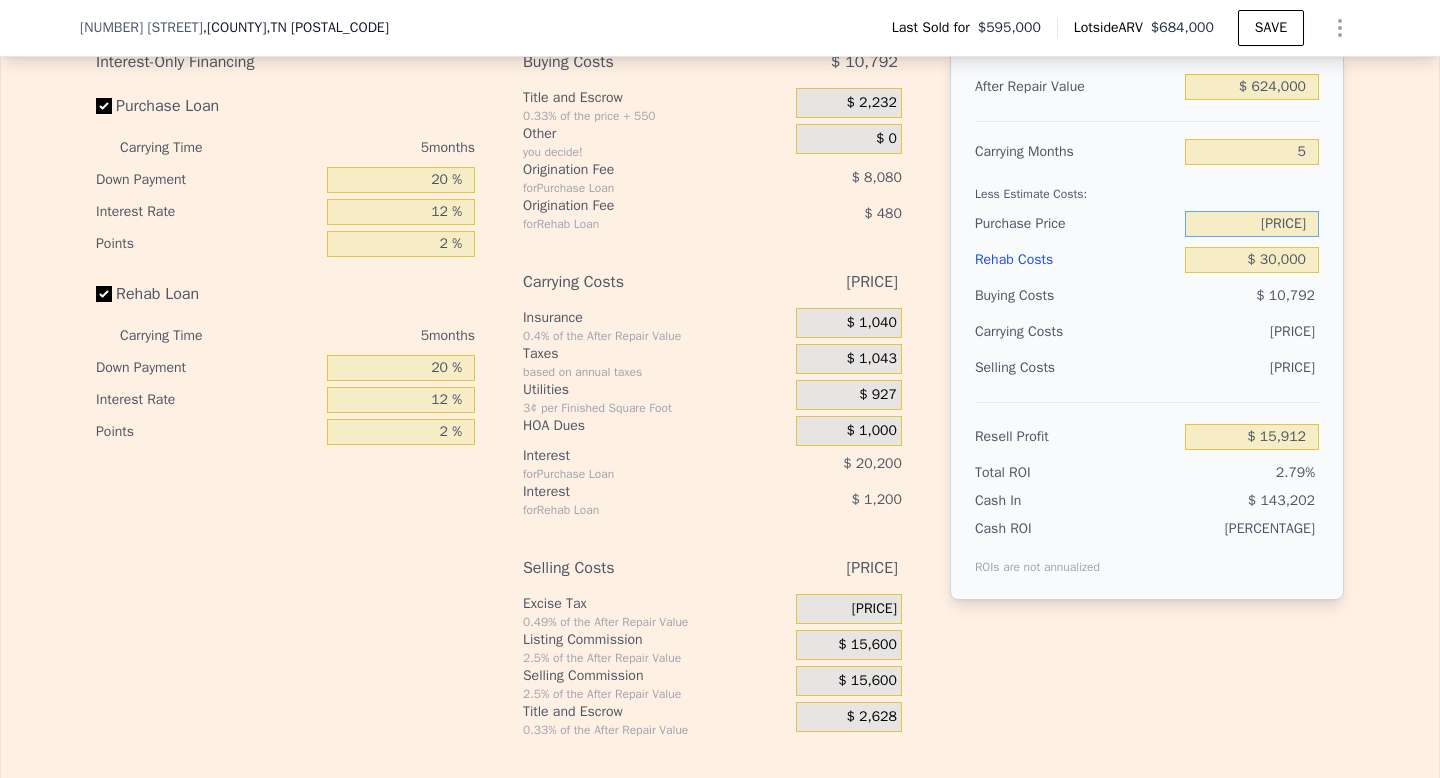 click on "[PRICE]" at bounding box center [1252, 224] 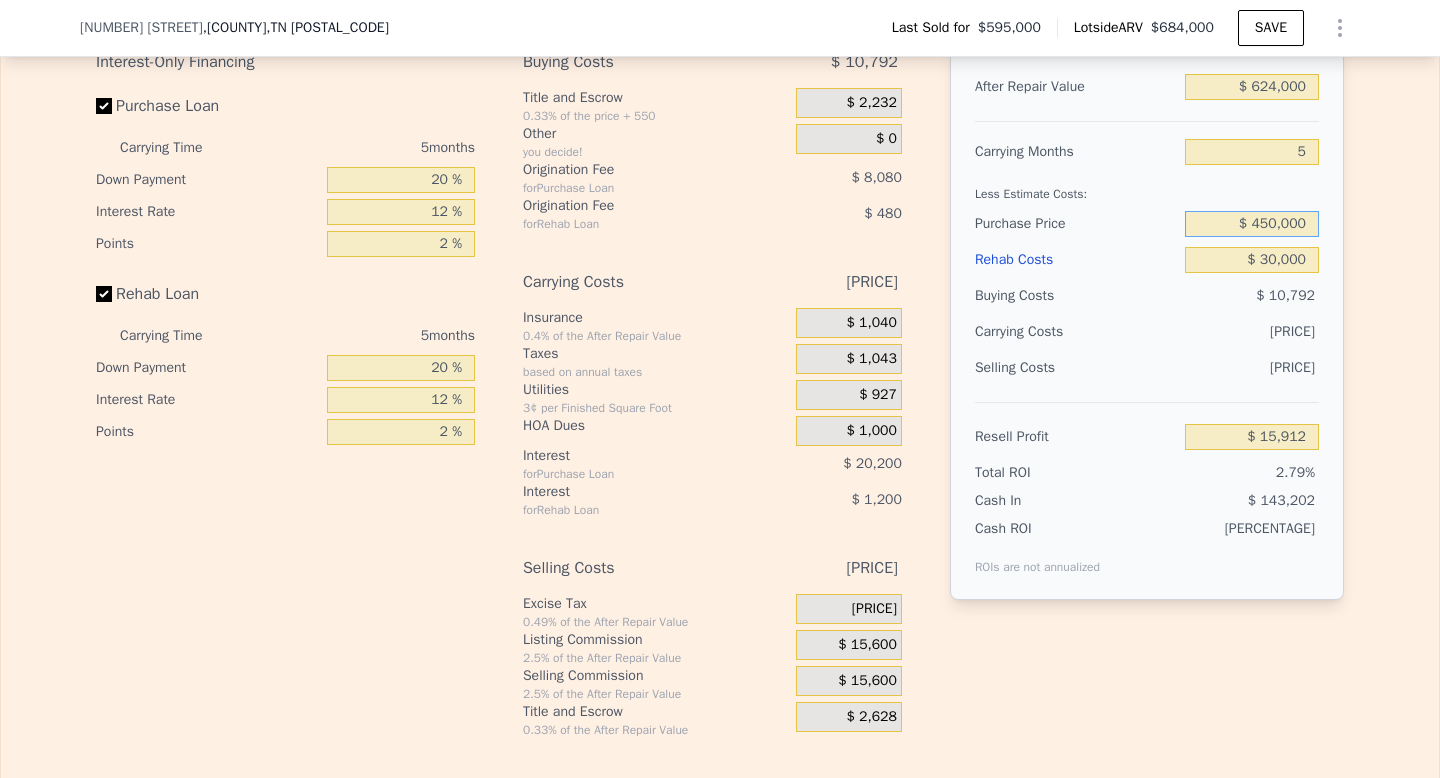 type on "$ 450,000" 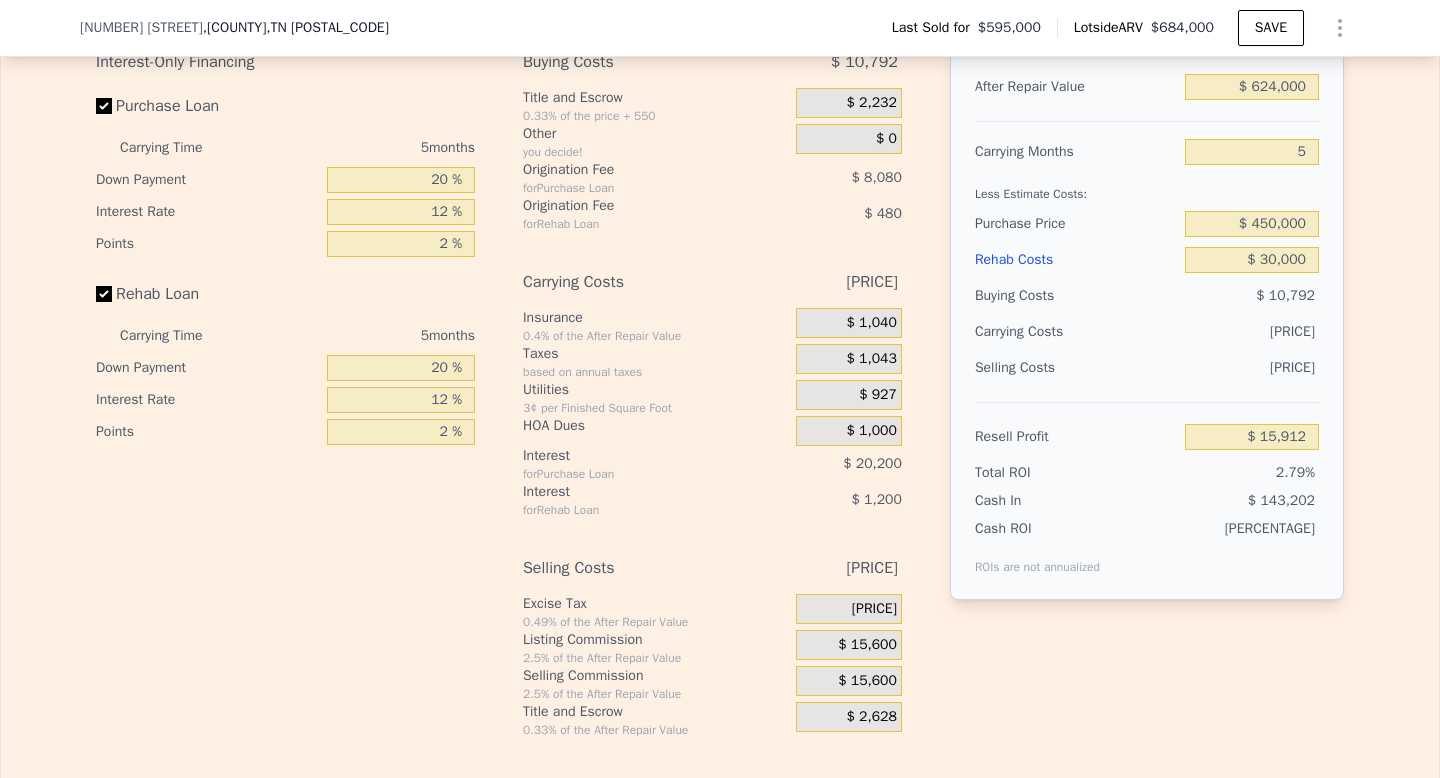 click on "[PRICE]" at bounding box center (1213, 332) 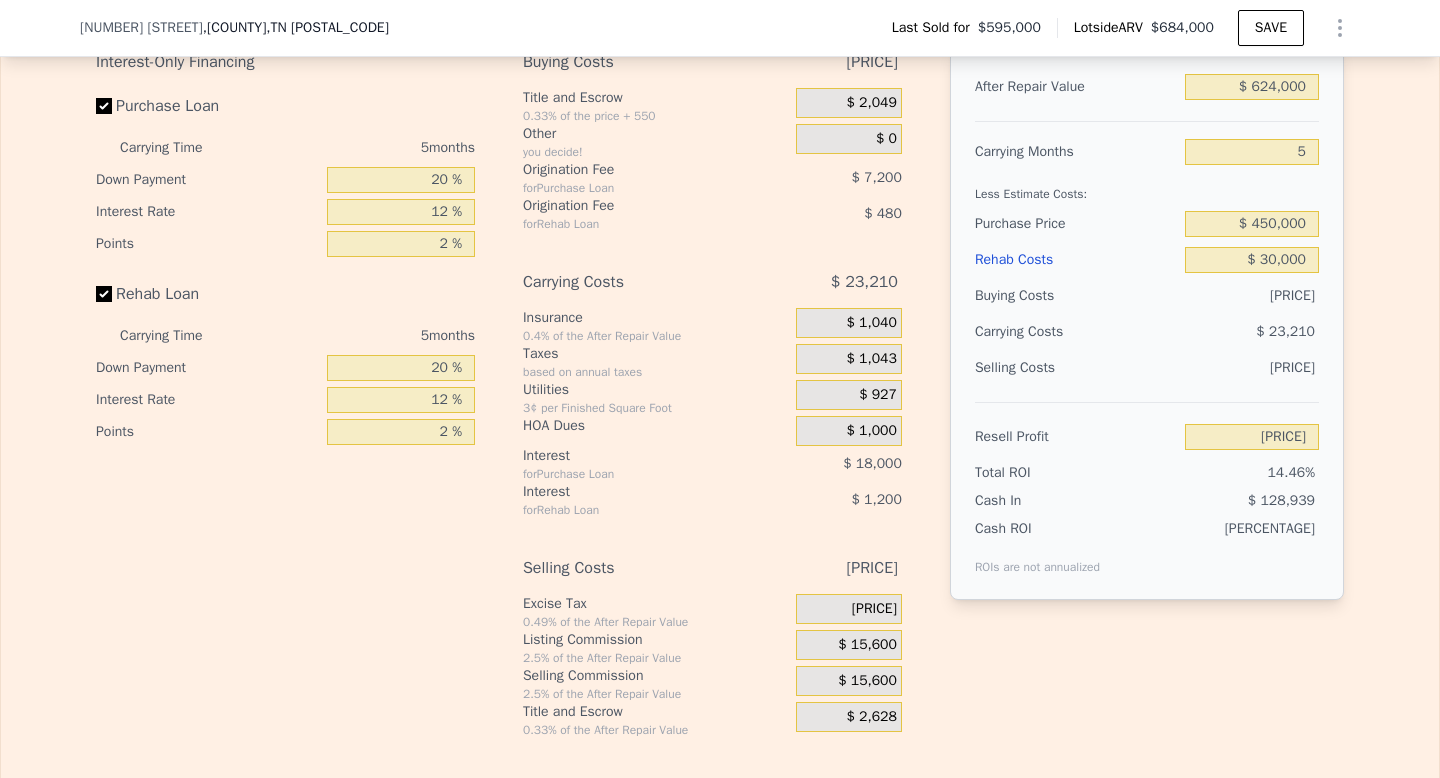 type on "$ 684,000" 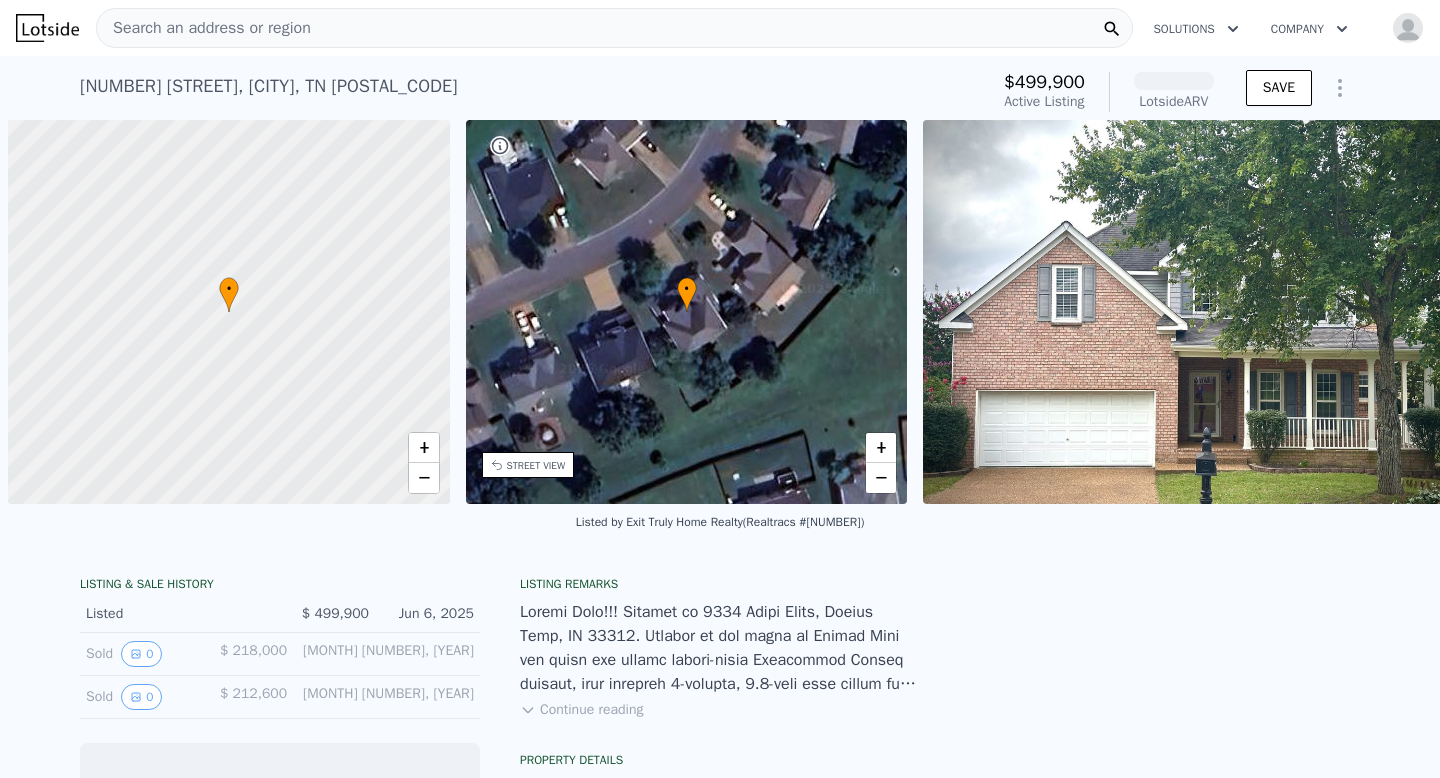 scroll, scrollTop: 0, scrollLeft: 0, axis: both 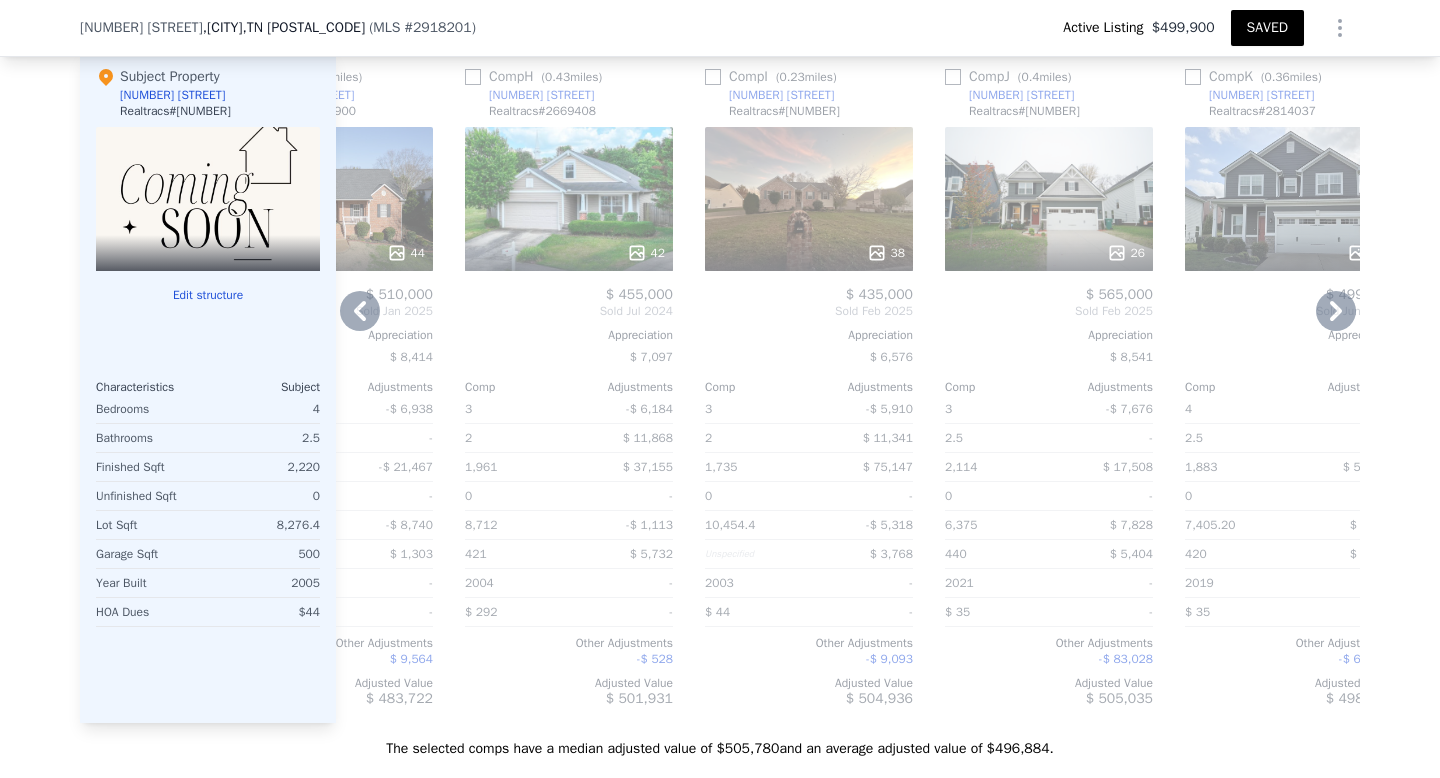 click at bounding box center [953, 77] 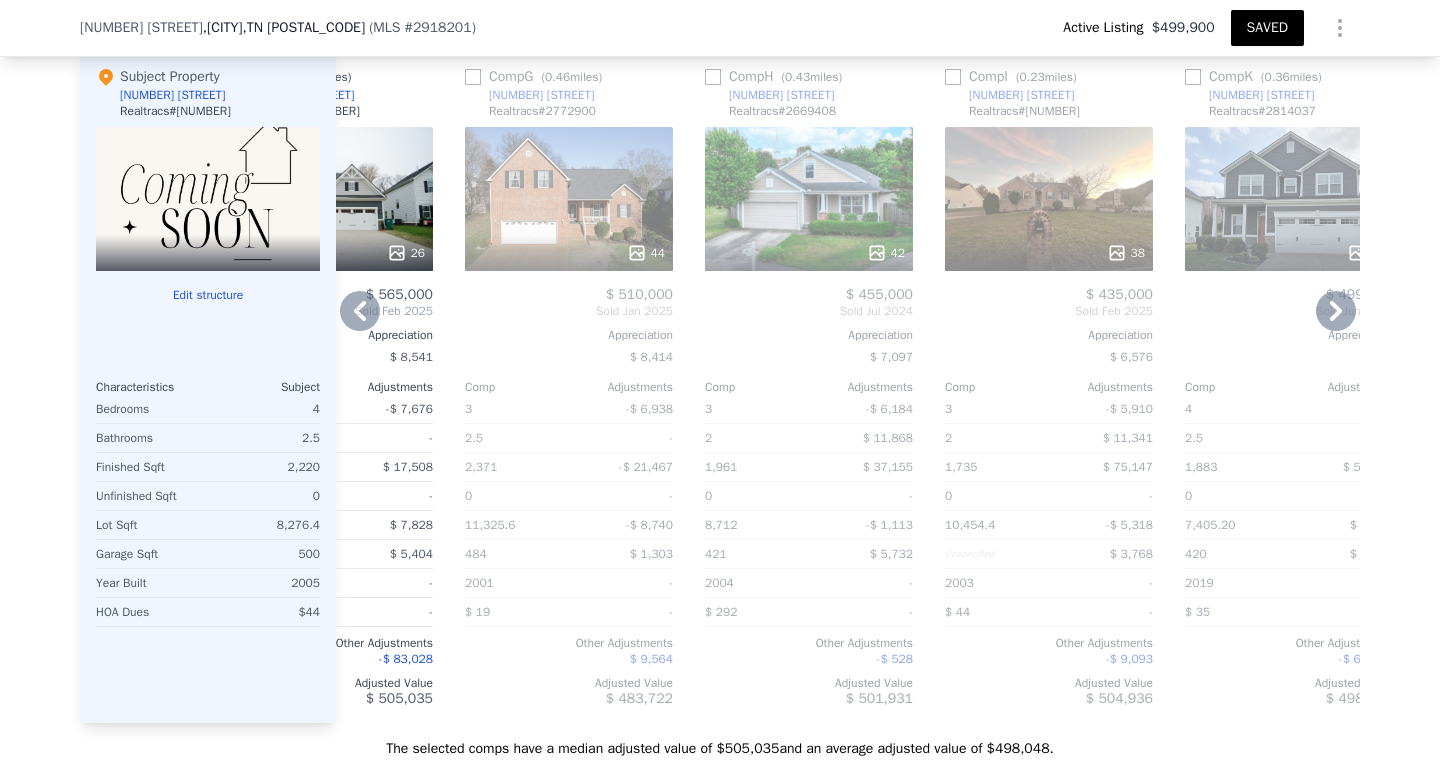 scroll, scrollTop: 2014, scrollLeft: 0, axis: vertical 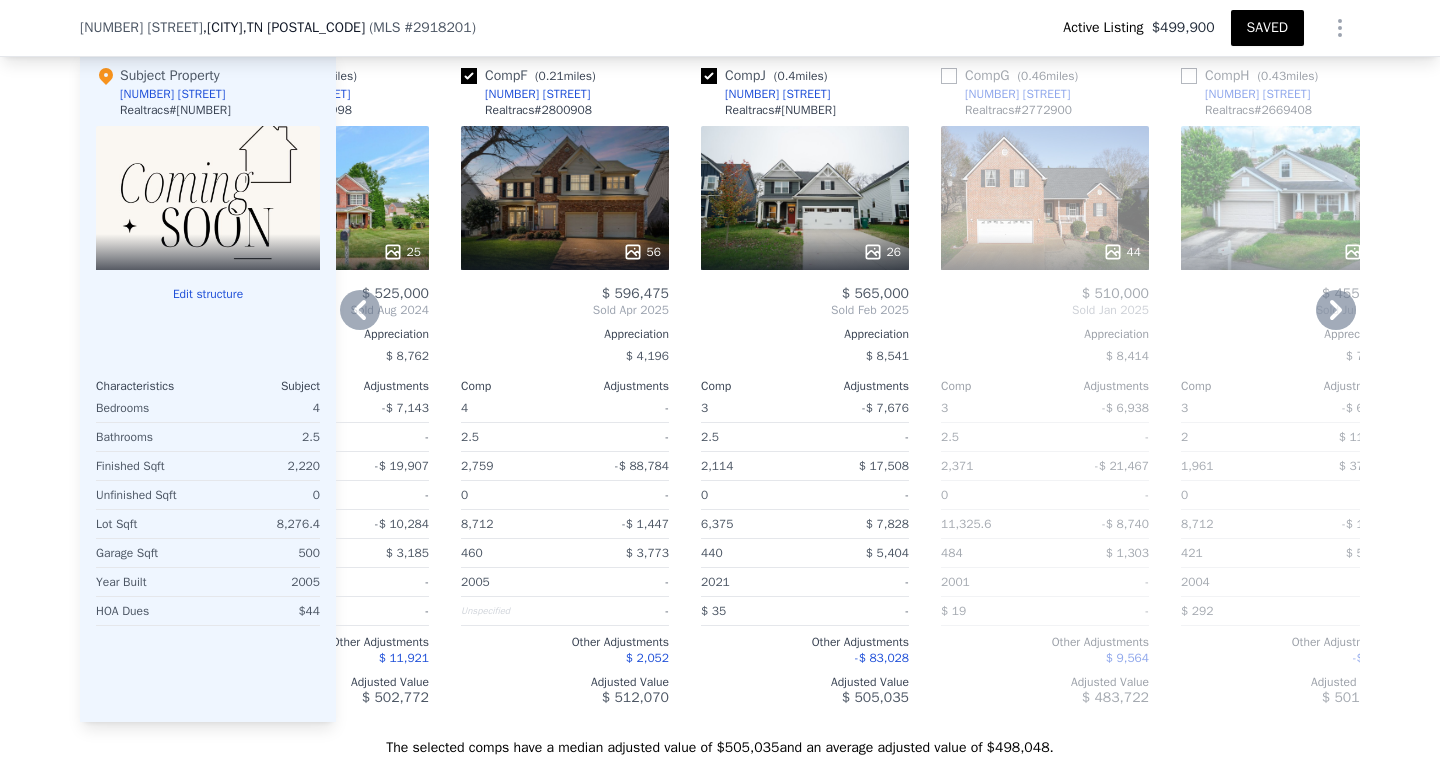 click on "26" at bounding box center (805, 198) 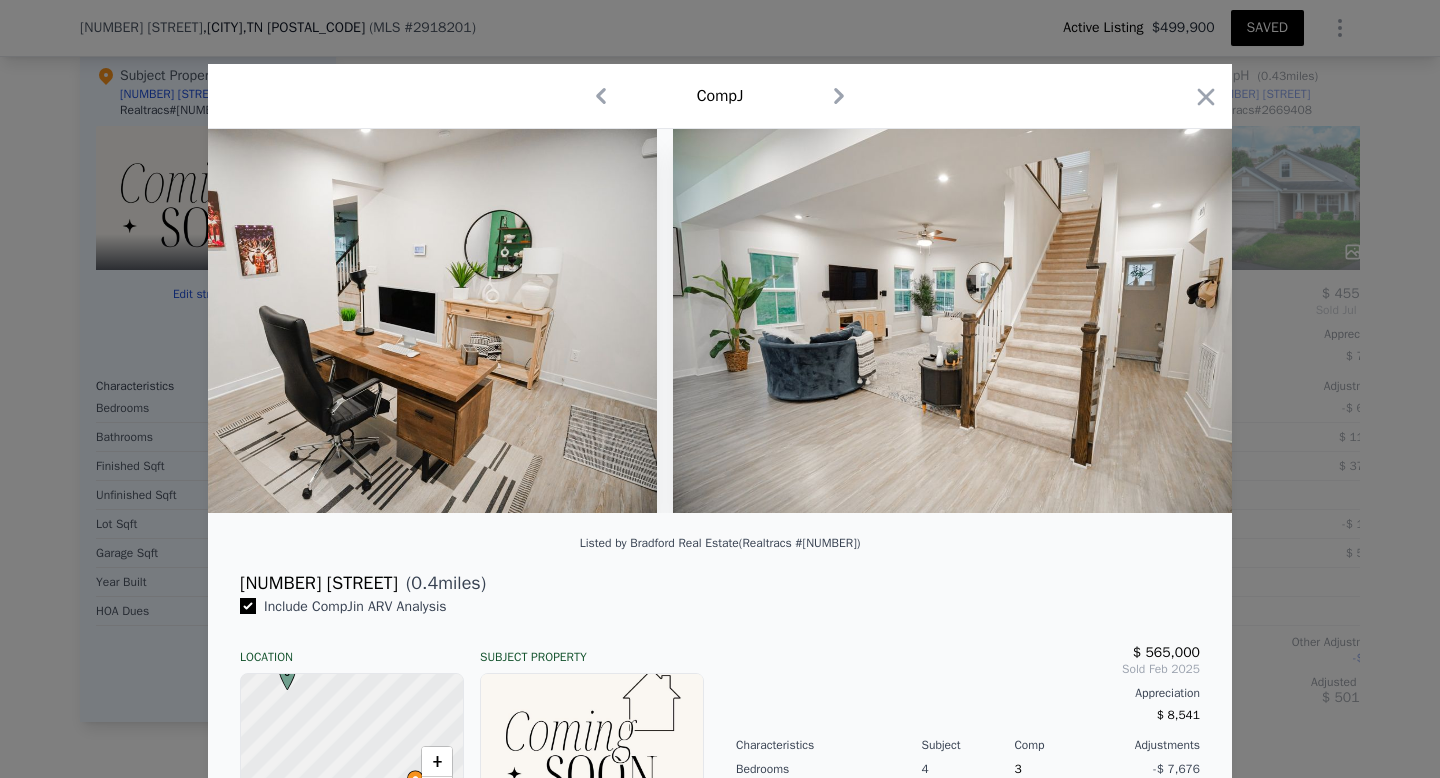 scroll, scrollTop: 0, scrollLeft: 3001, axis: horizontal 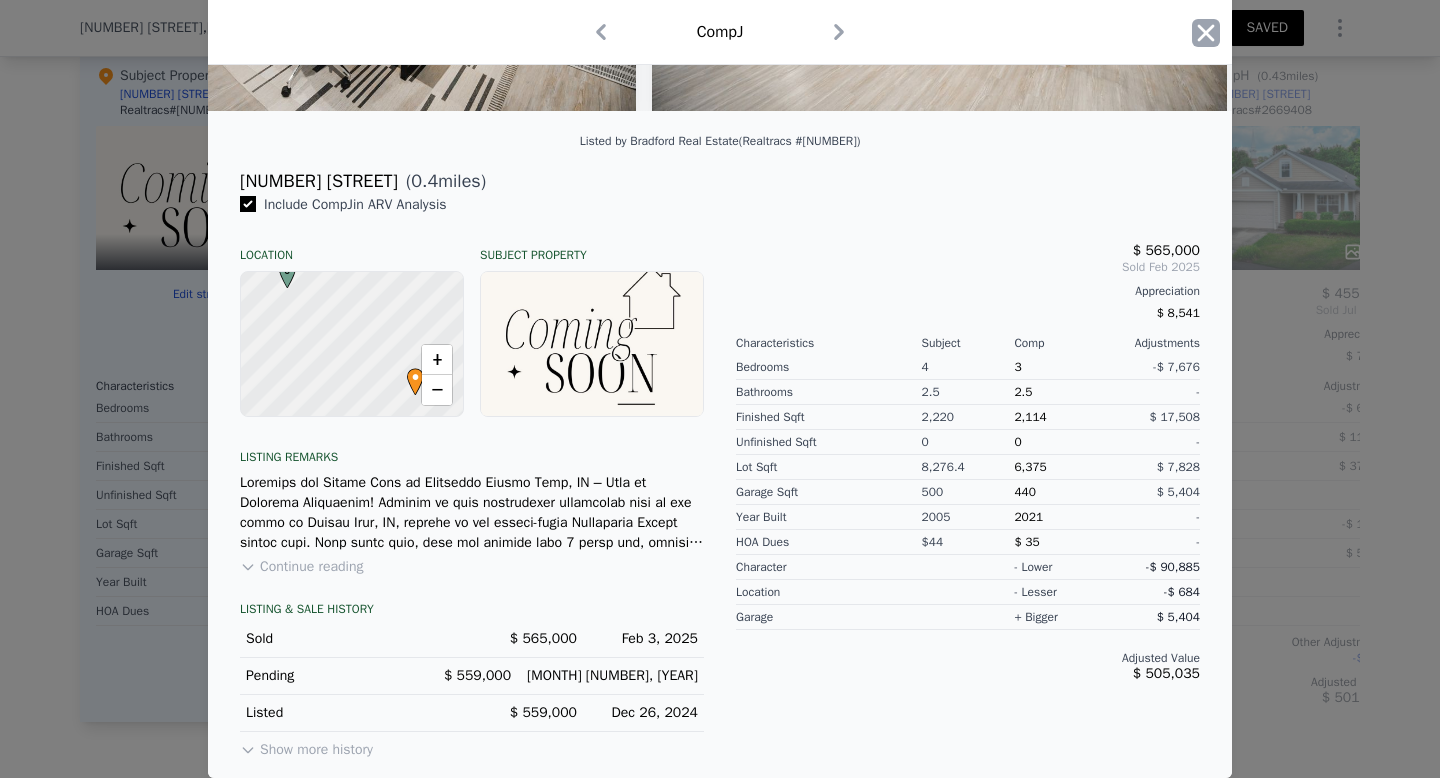 click 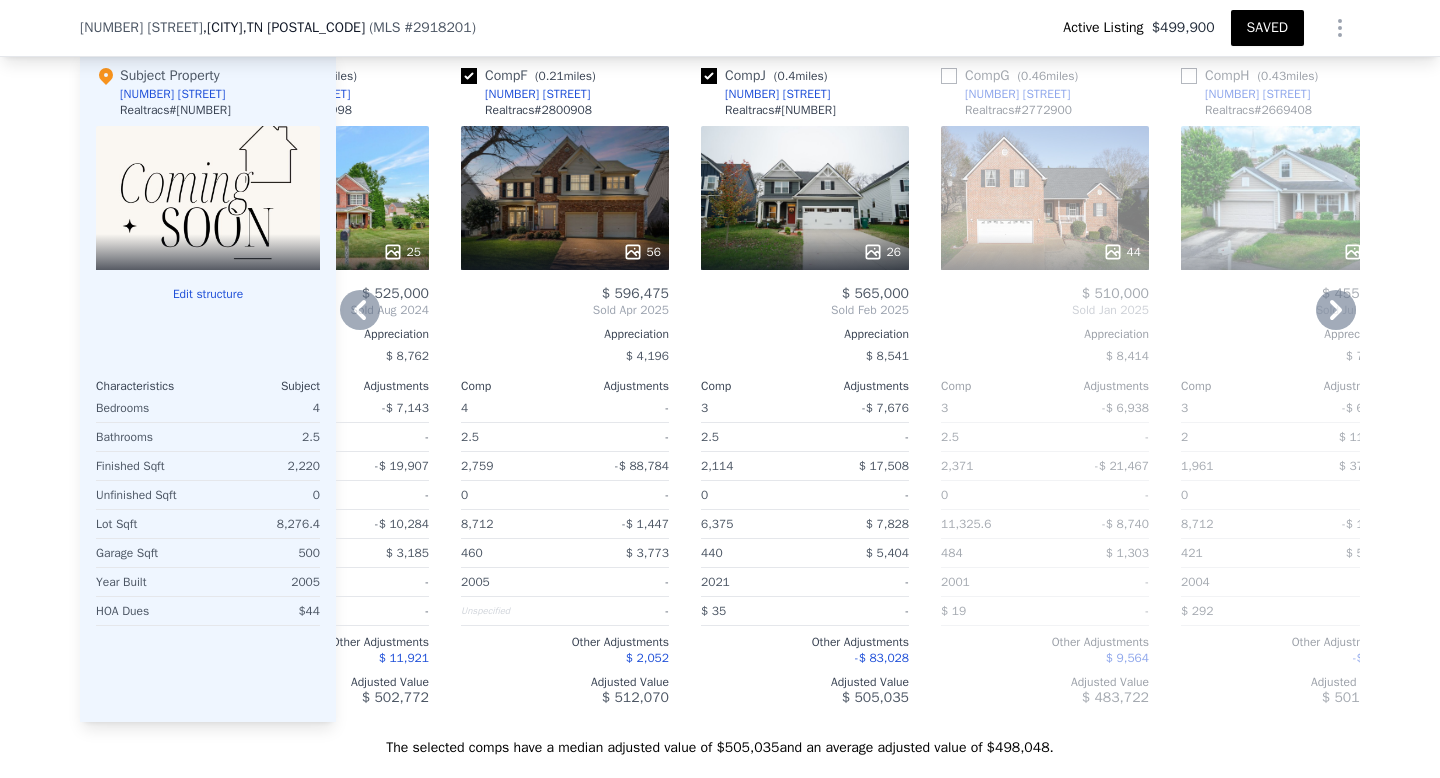 click at bounding box center (709, 76) 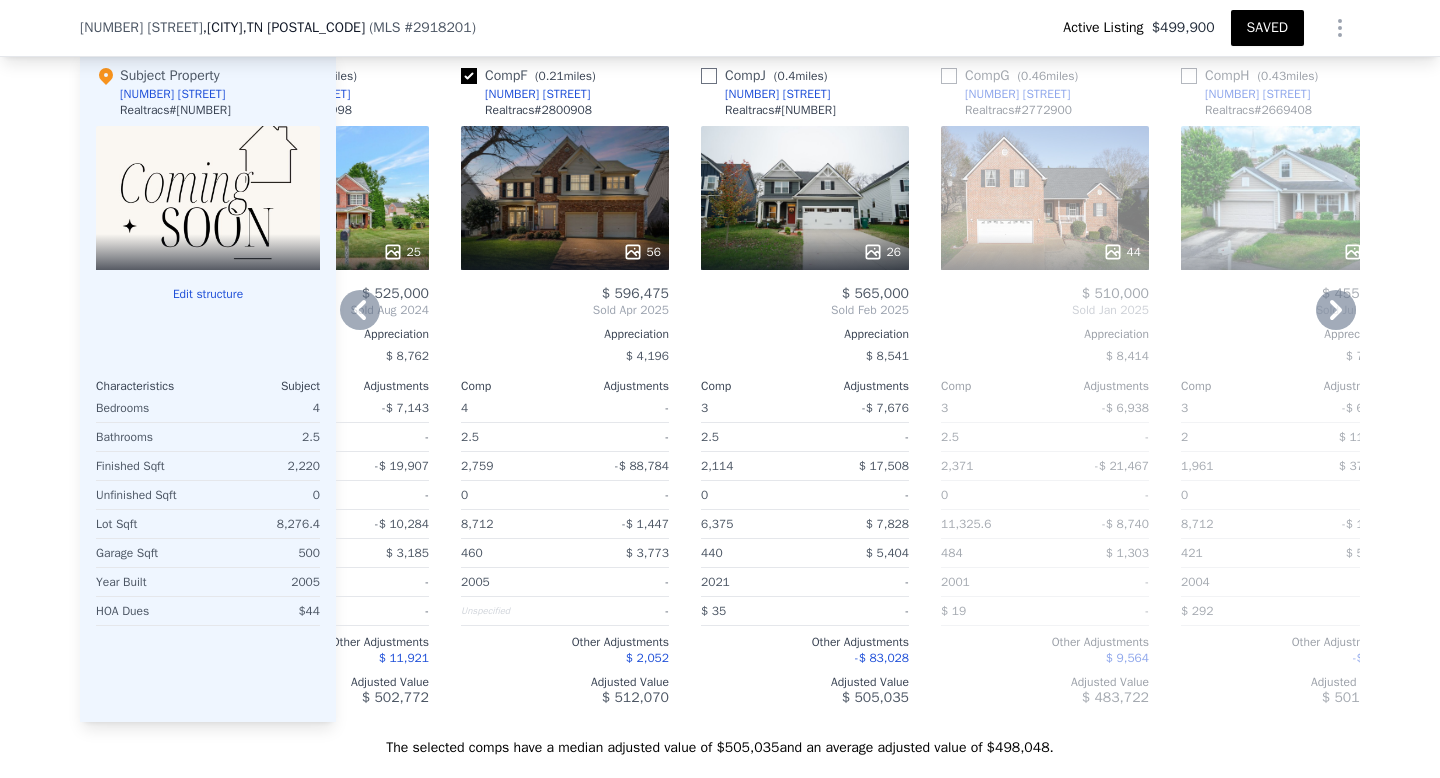 checkbox on "false" 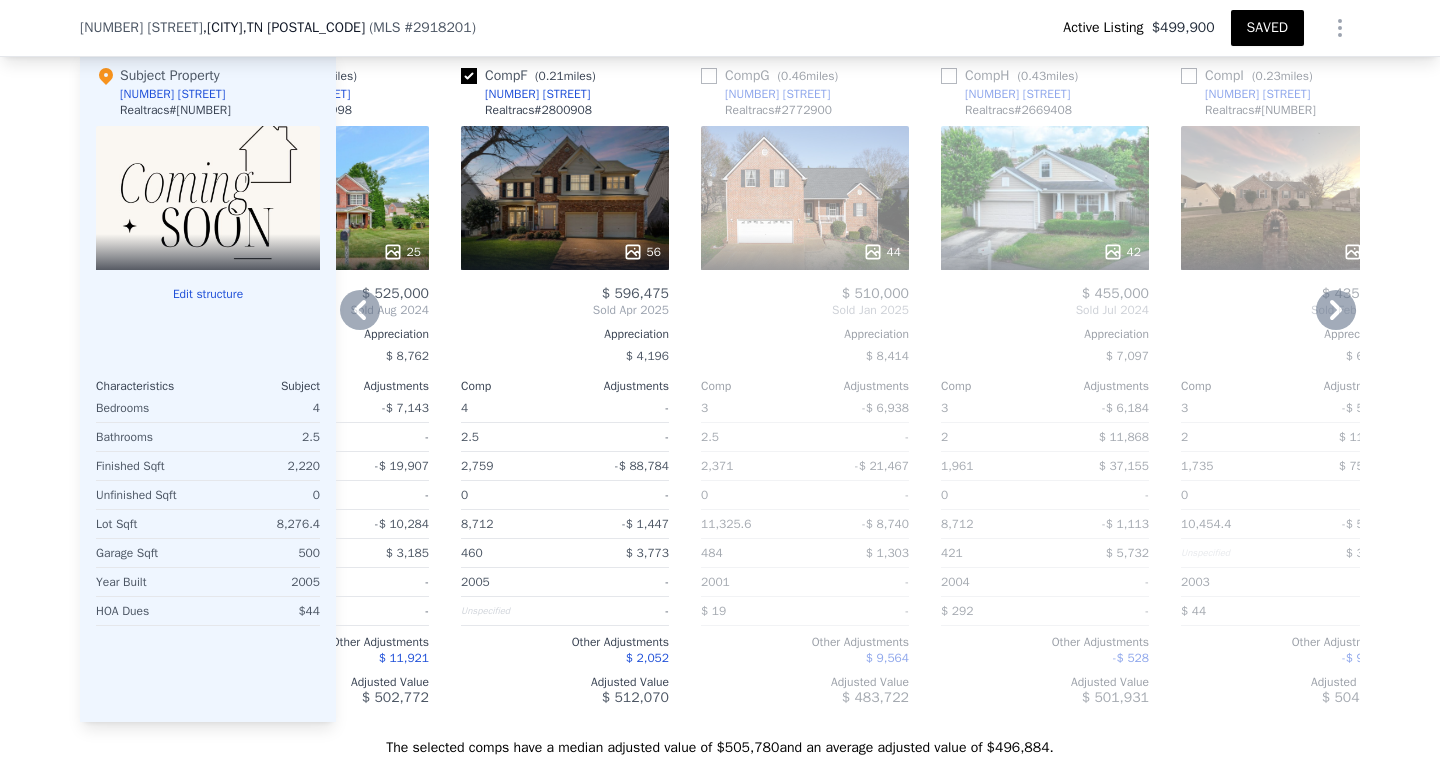 scroll, scrollTop: 2015, scrollLeft: 0, axis: vertical 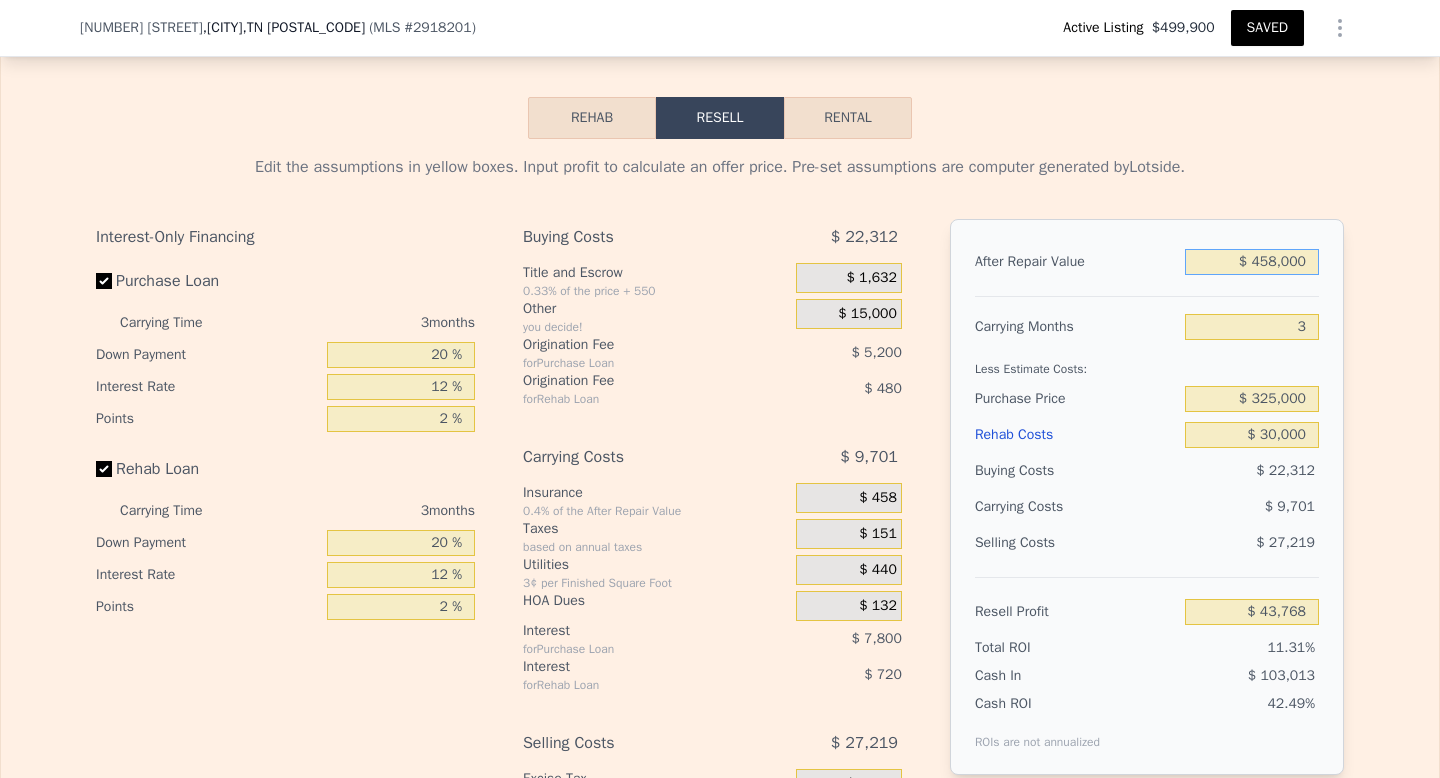 click on "$ 458,000" at bounding box center (1252, 262) 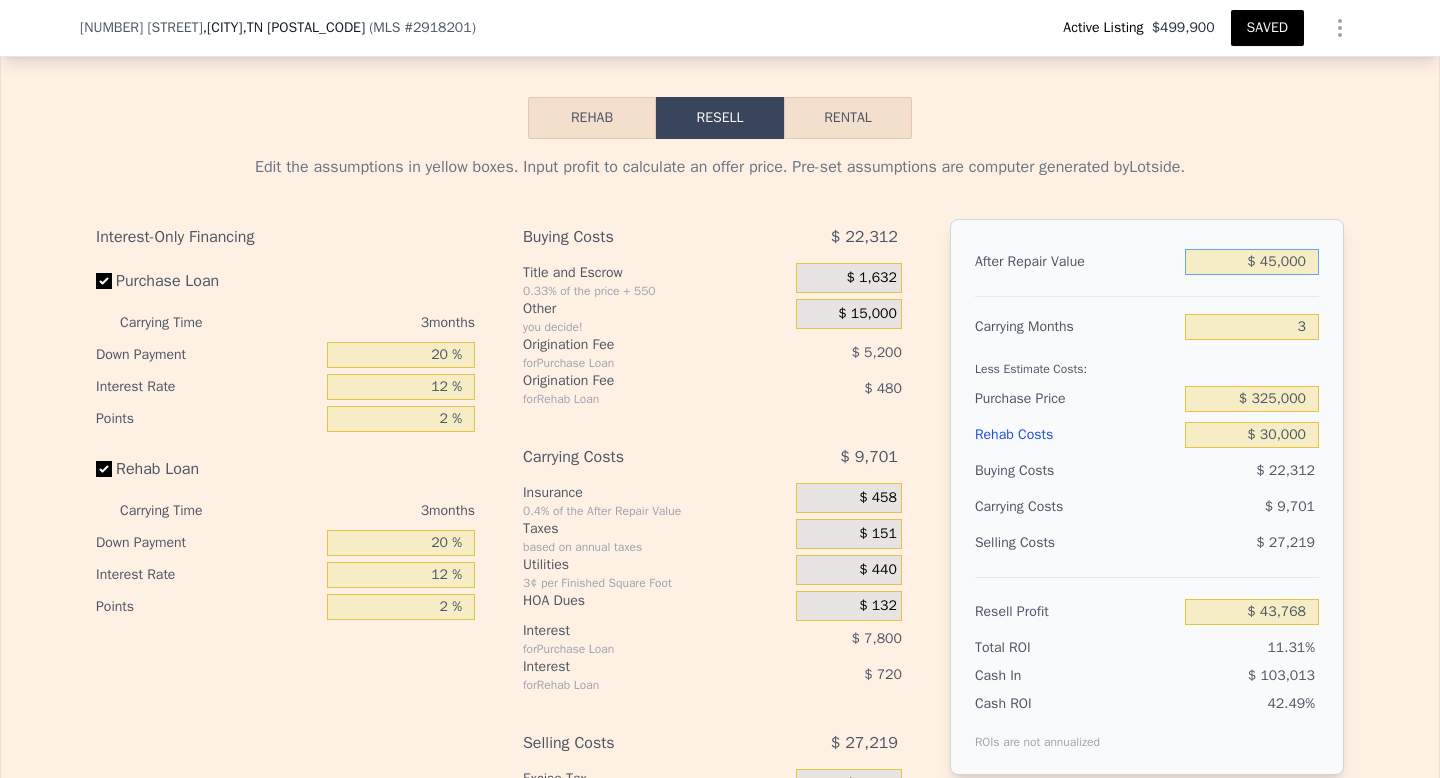 type on "$ 4,000" 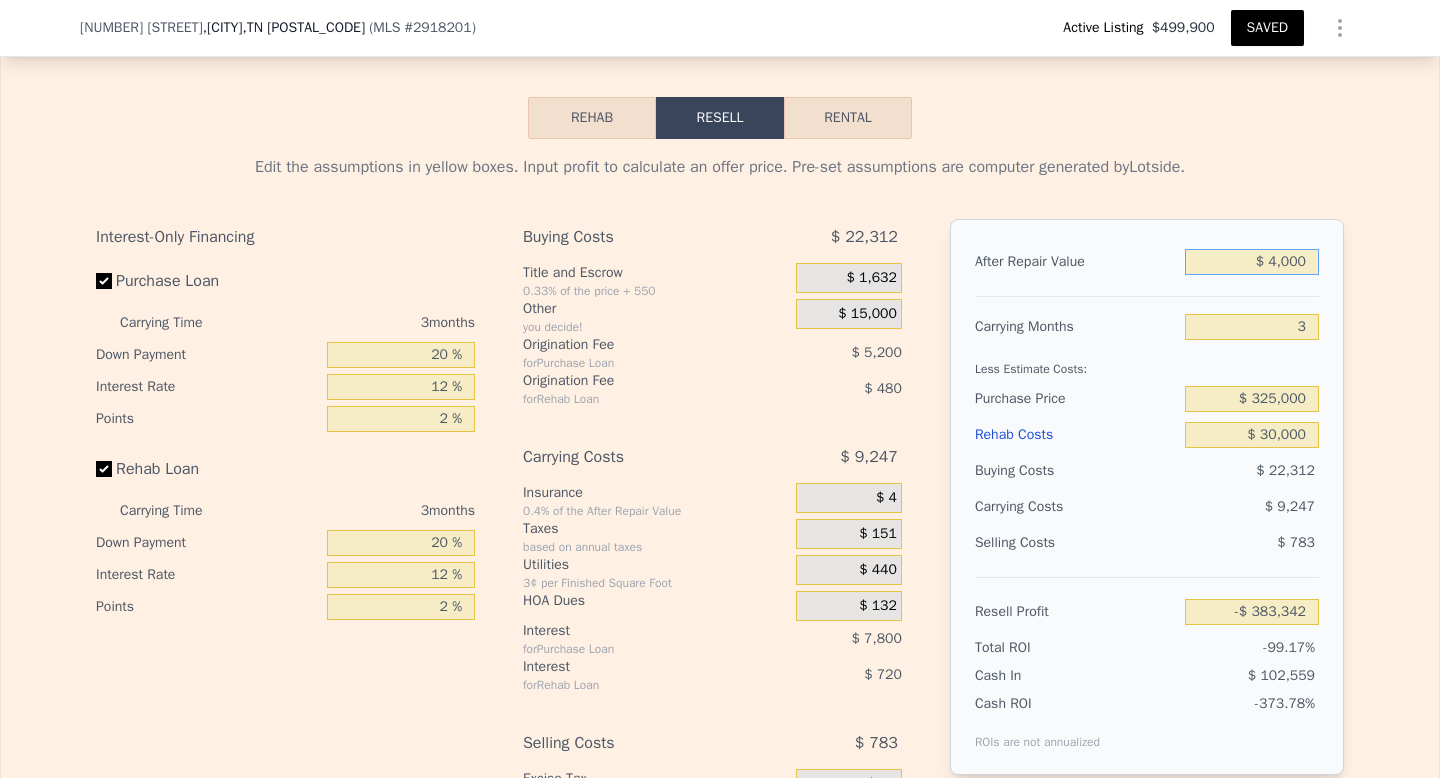 type on "-$ 383,342" 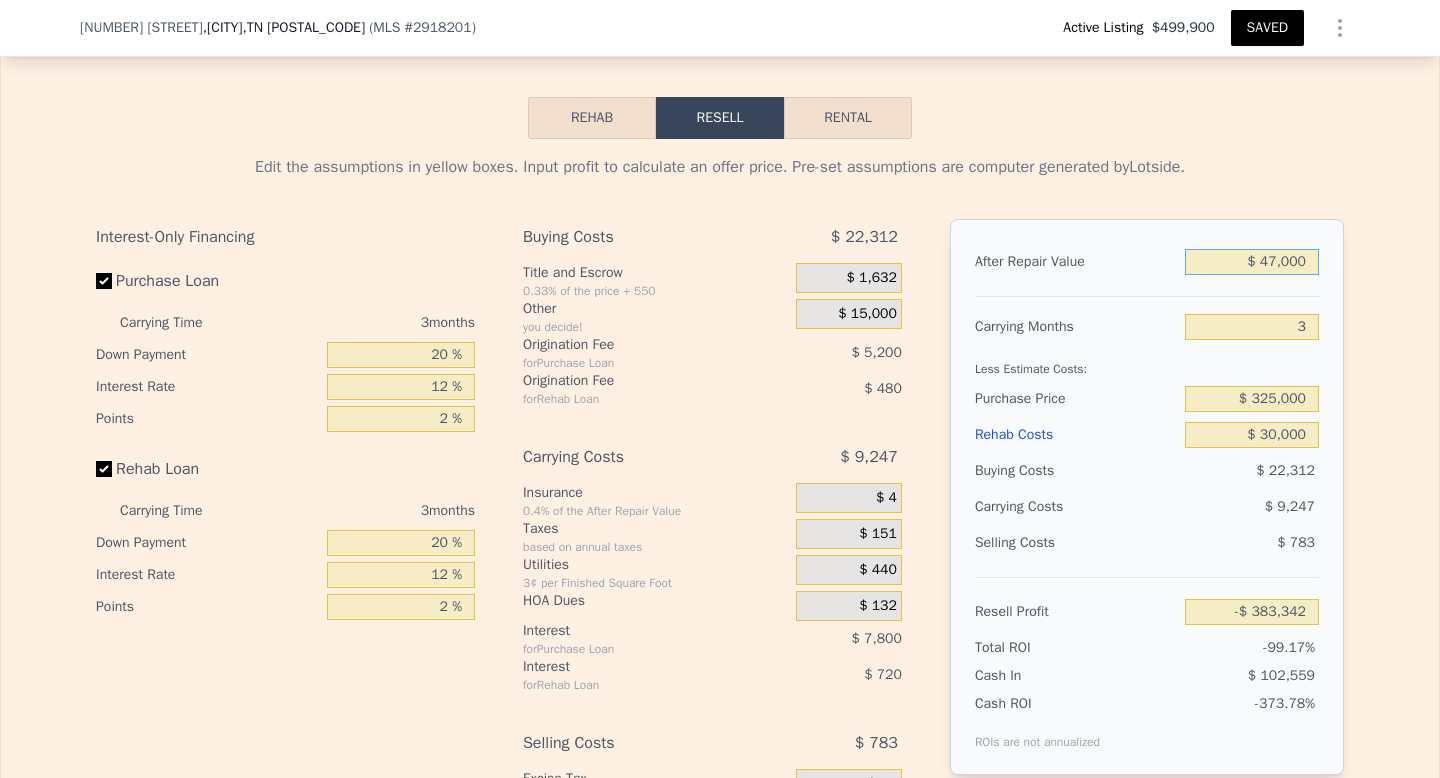 type on "$ 475,000" 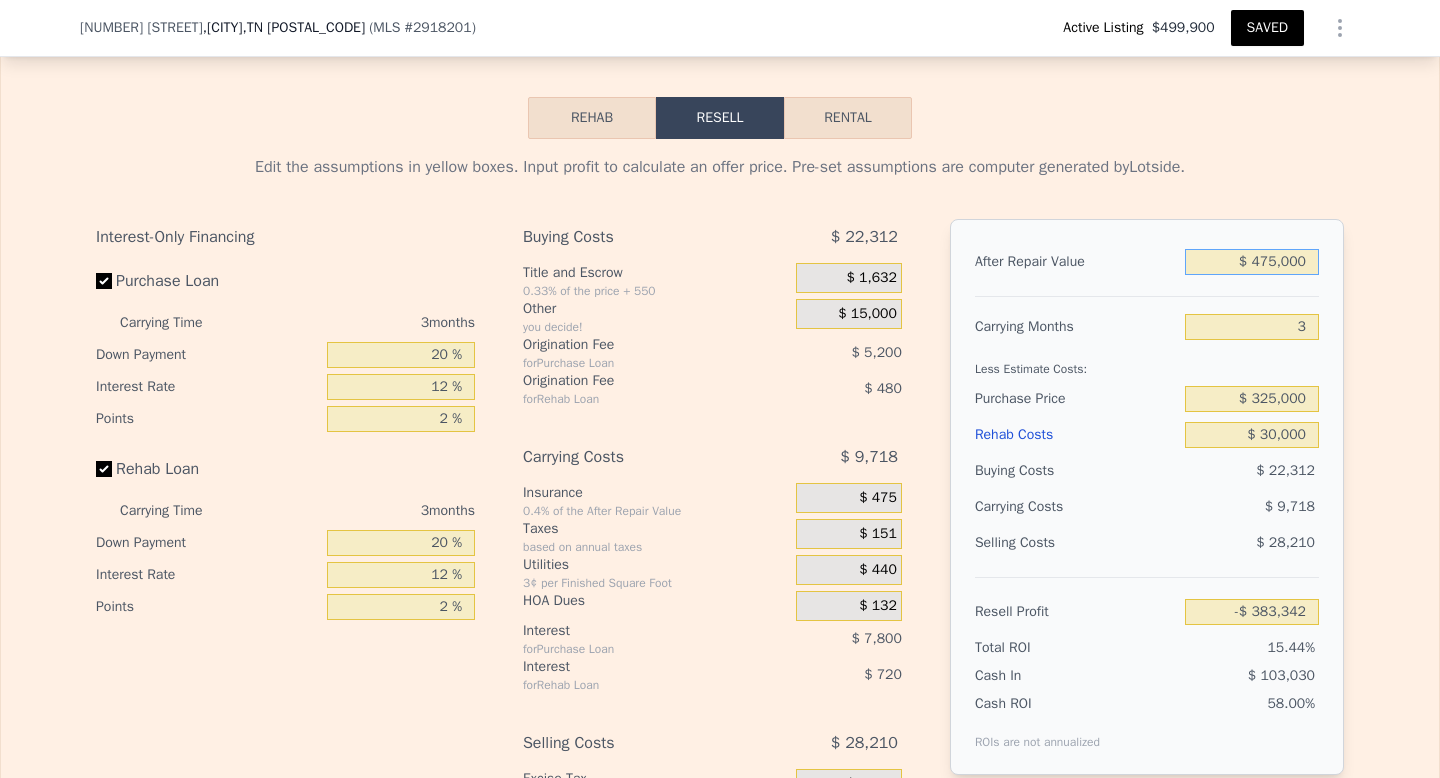 type on "$ 59,760" 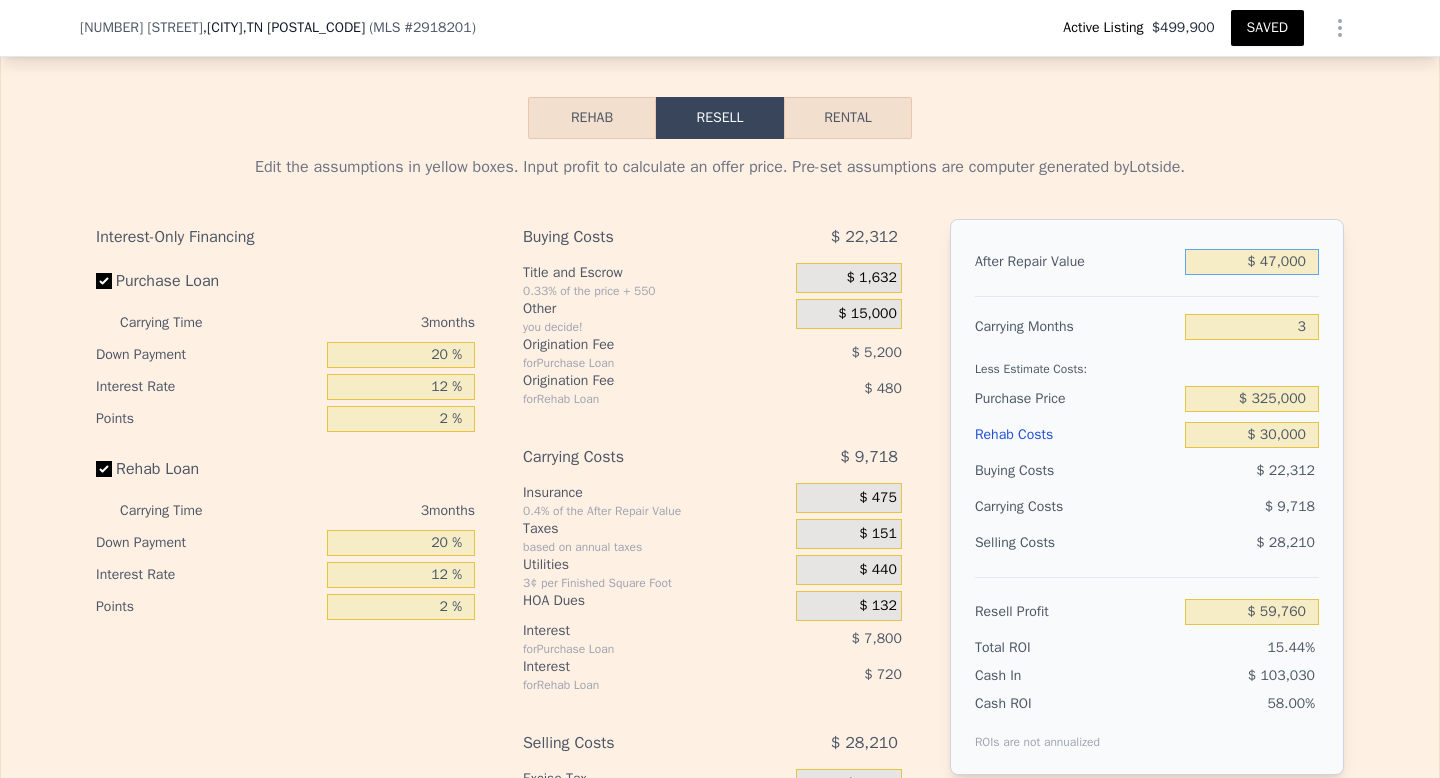 type on "$ 4,000" 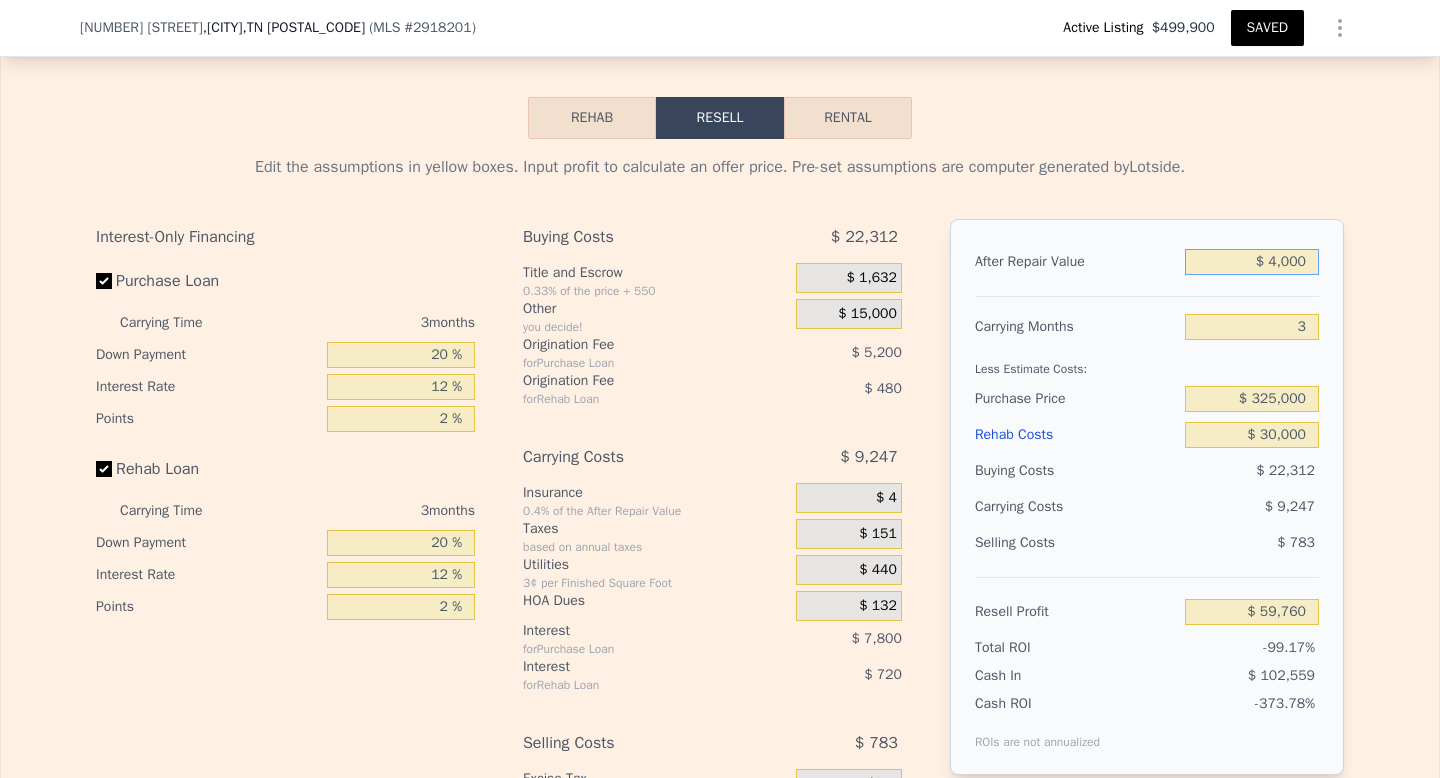 type on "-$ 383,342" 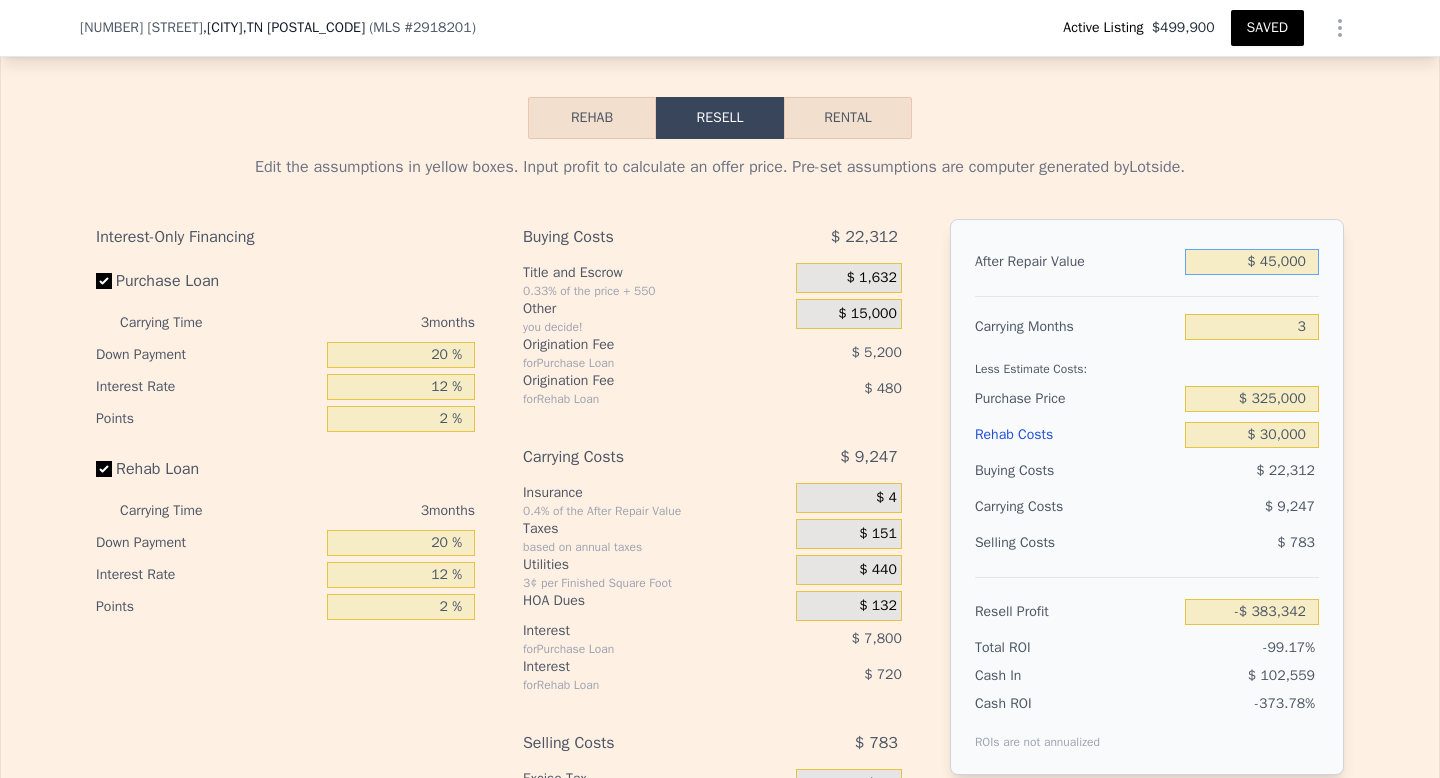 type on "$ 455,000" 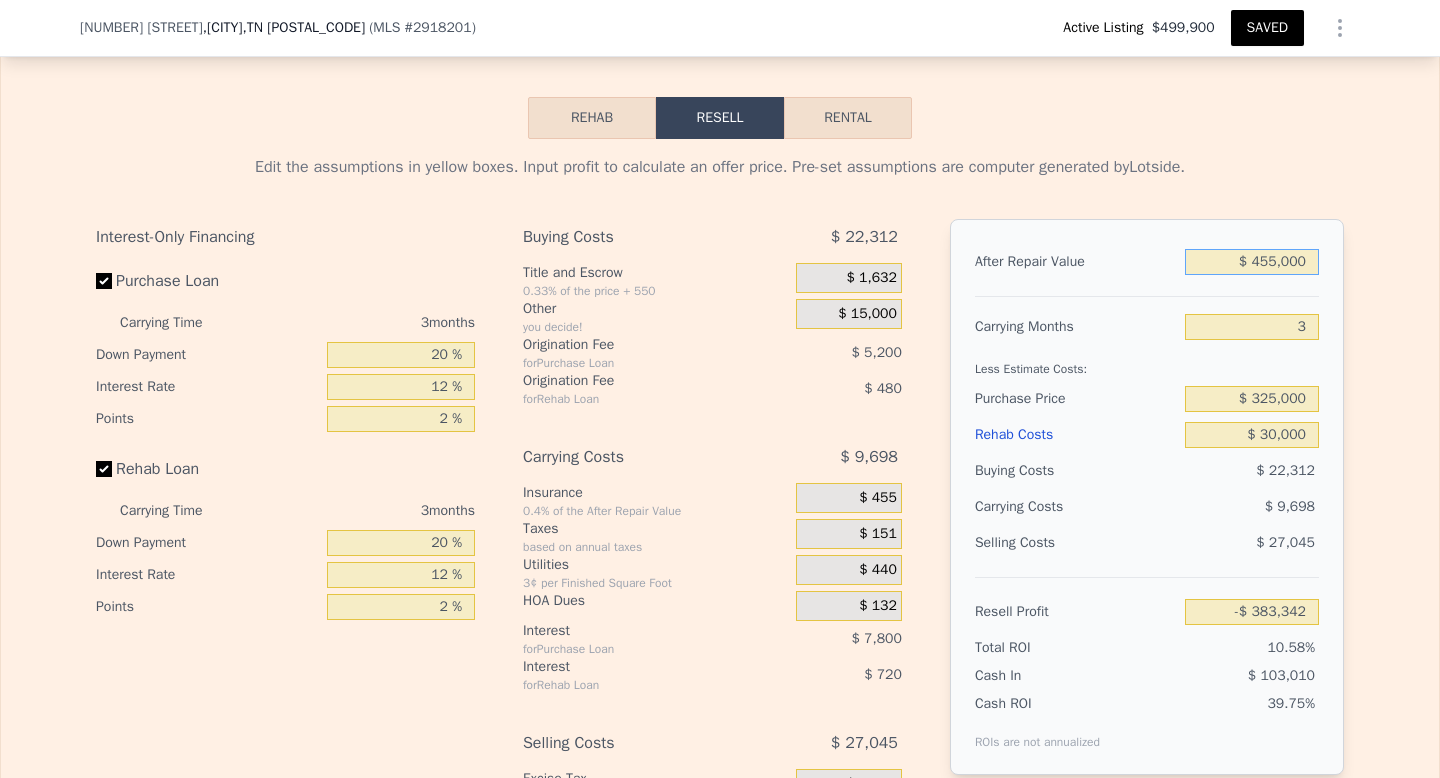 type on "$ 40,945" 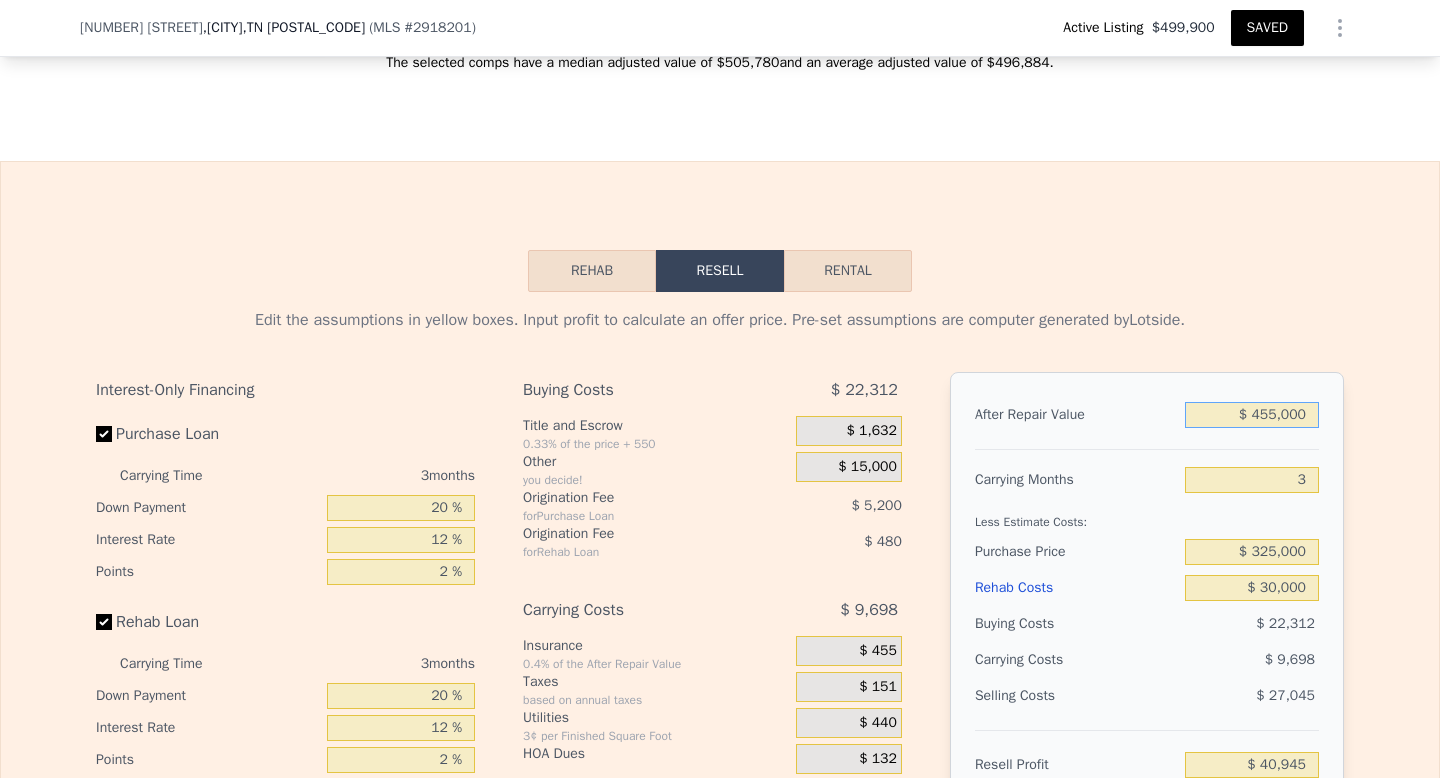 scroll, scrollTop: 2694, scrollLeft: 0, axis: vertical 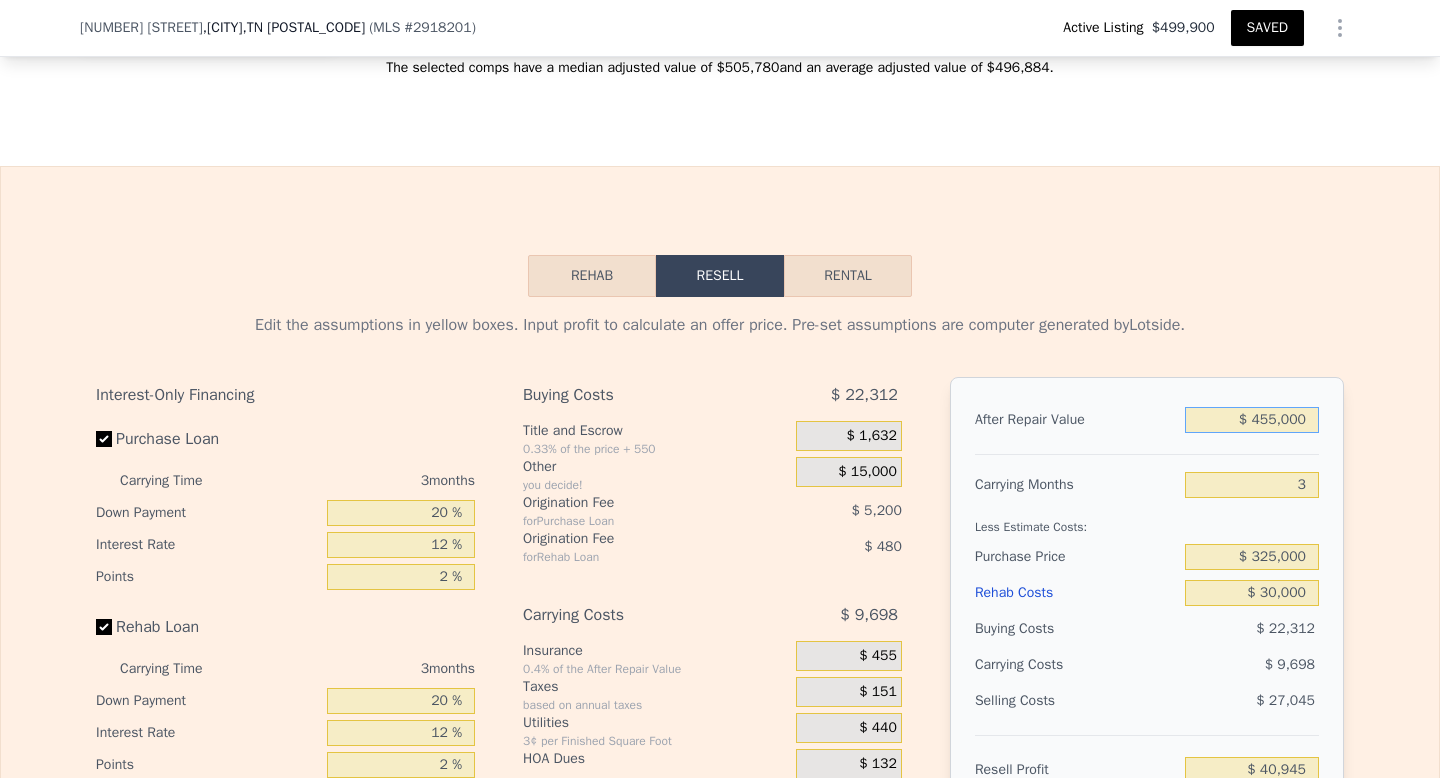 type on "$ 455,000" 